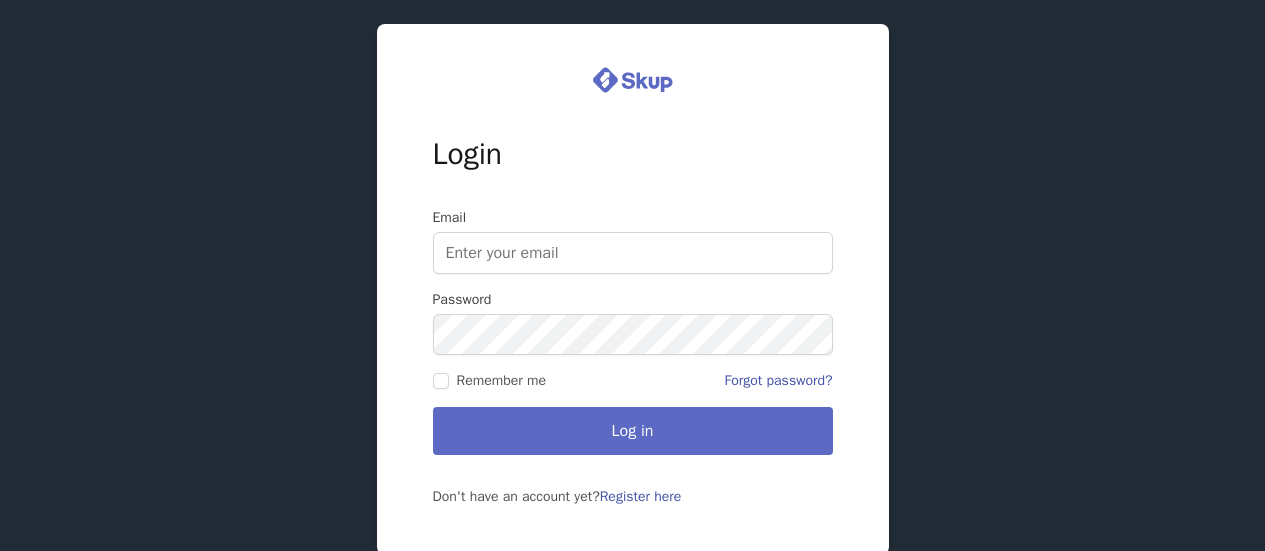 scroll, scrollTop: 0, scrollLeft: 0, axis: both 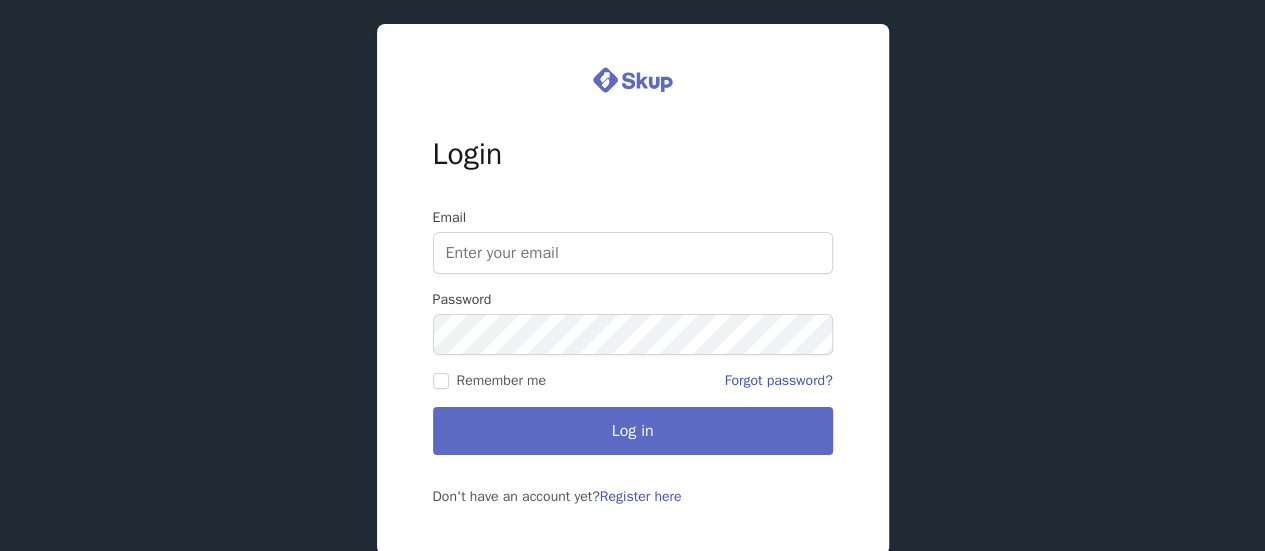 click on "Email" at bounding box center [633, 253] 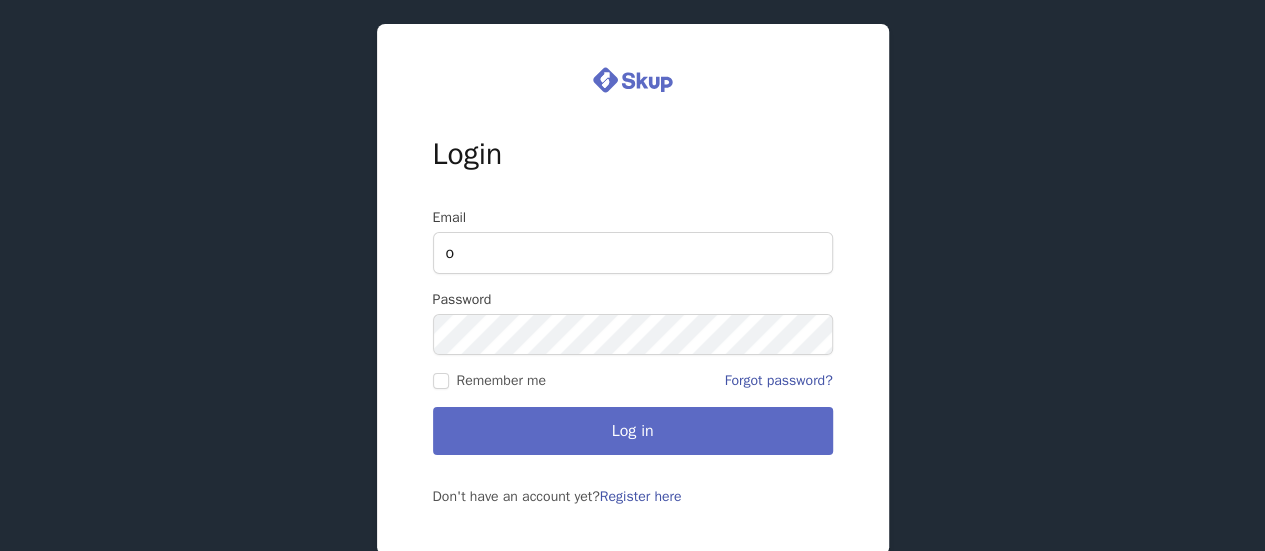 type on "[EMAIL_ADDRESS][DOMAIN_NAME]" 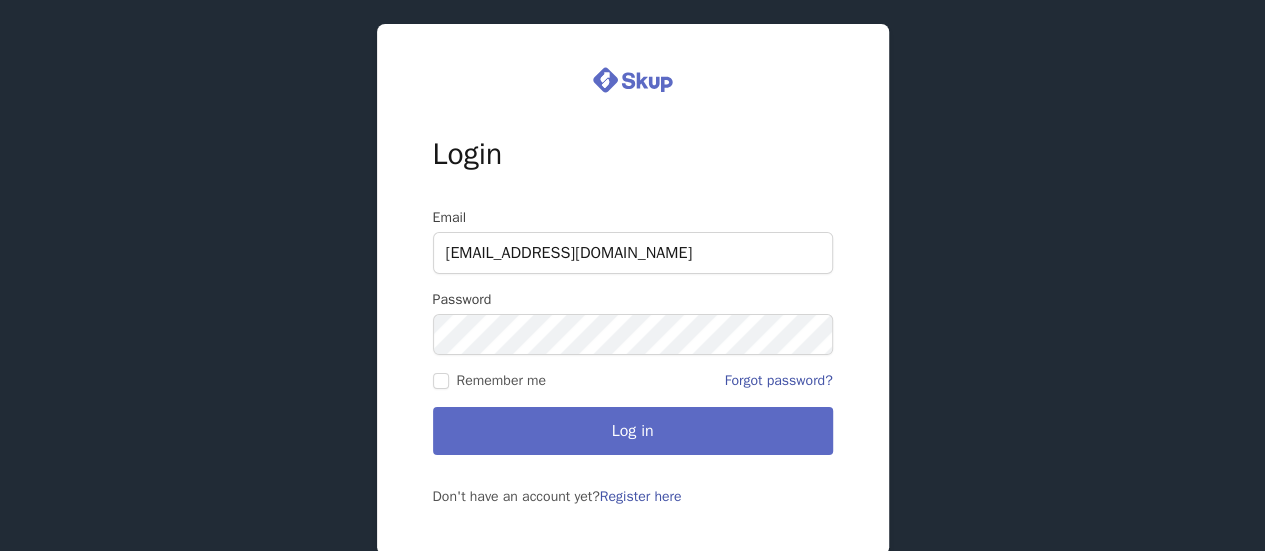 click on "Password" at bounding box center [633, 322] 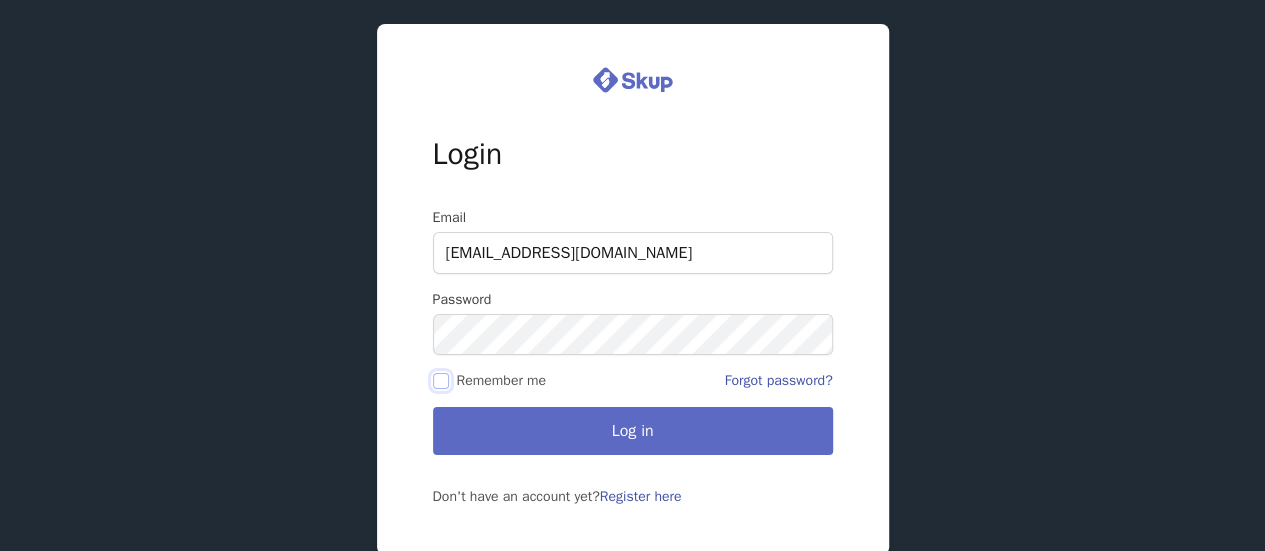 click on "Remember me" at bounding box center (441, 381) 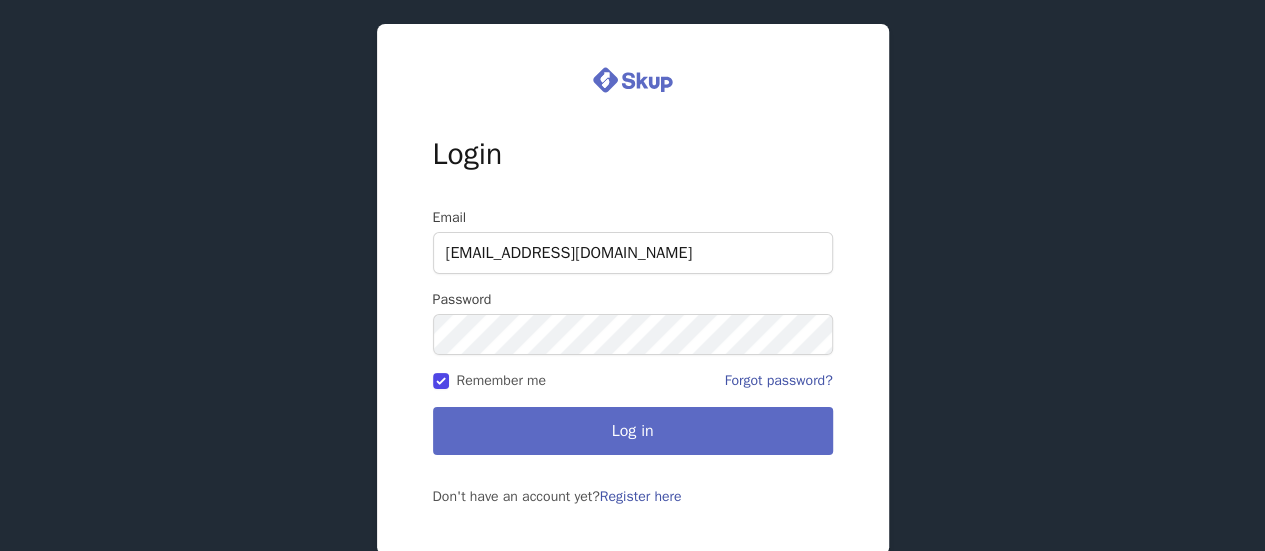click on "Log in" at bounding box center [633, 431] 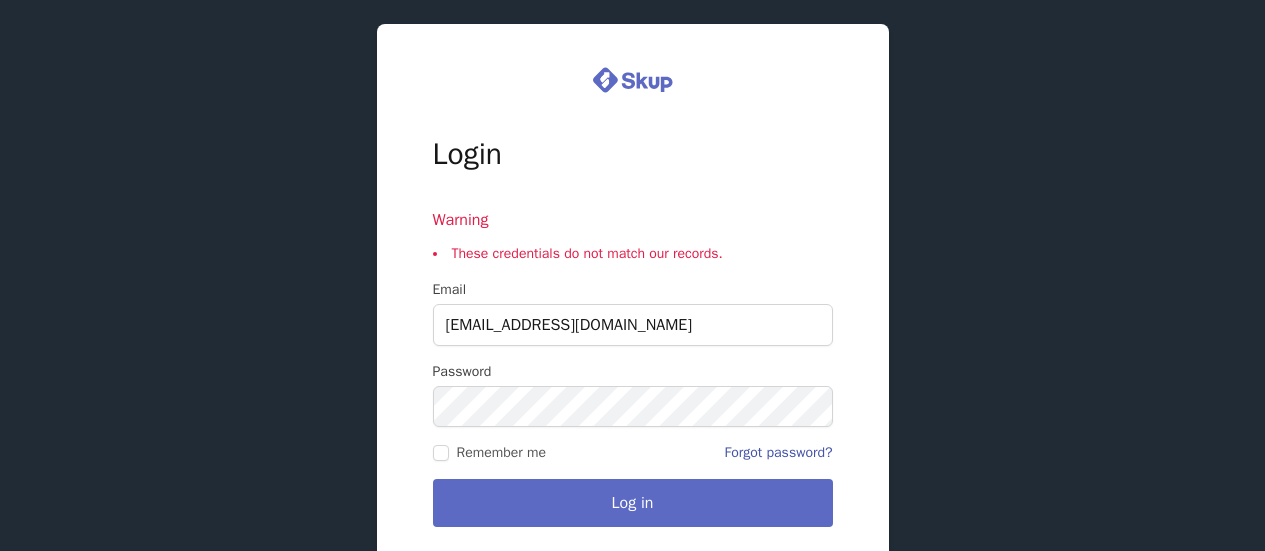 scroll, scrollTop: 0, scrollLeft: 0, axis: both 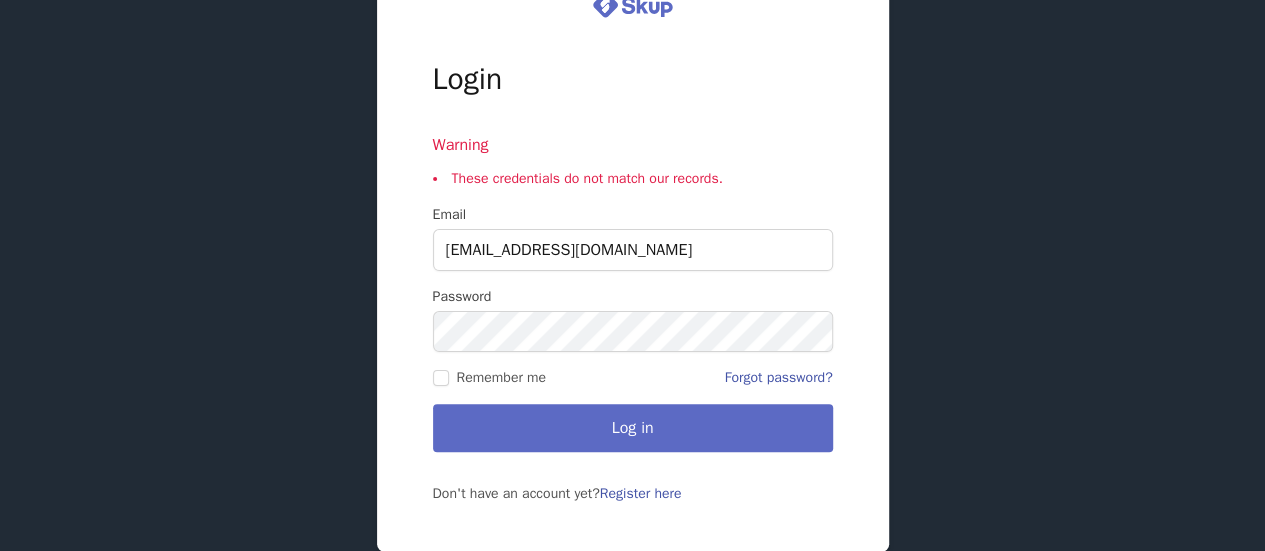 click on "Log in" at bounding box center (633, 428) 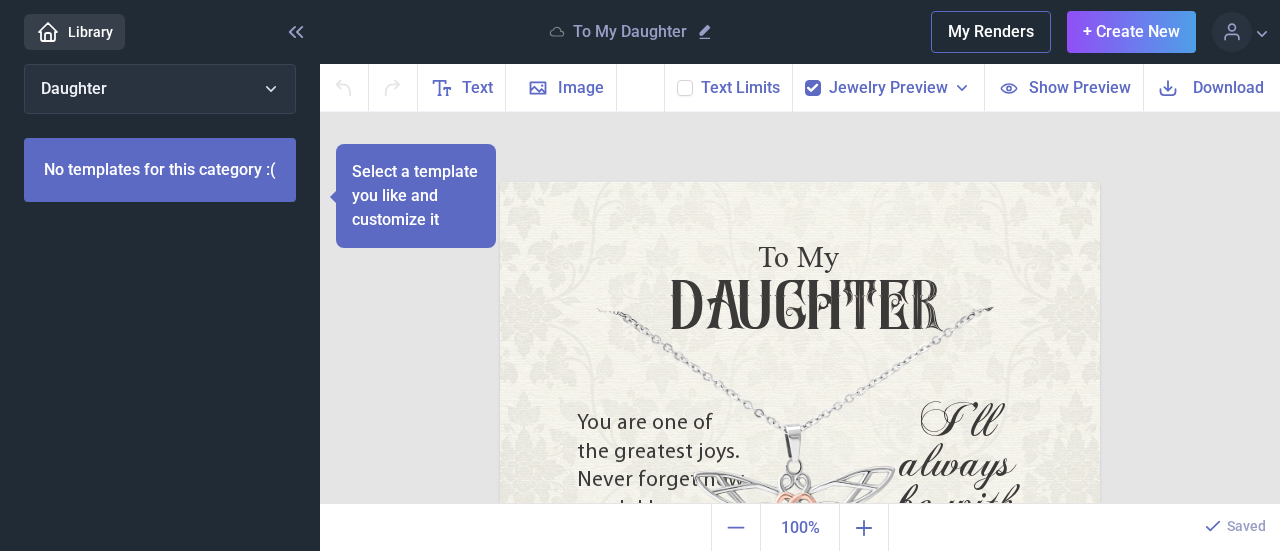 scroll, scrollTop: 0, scrollLeft: 0, axis: both 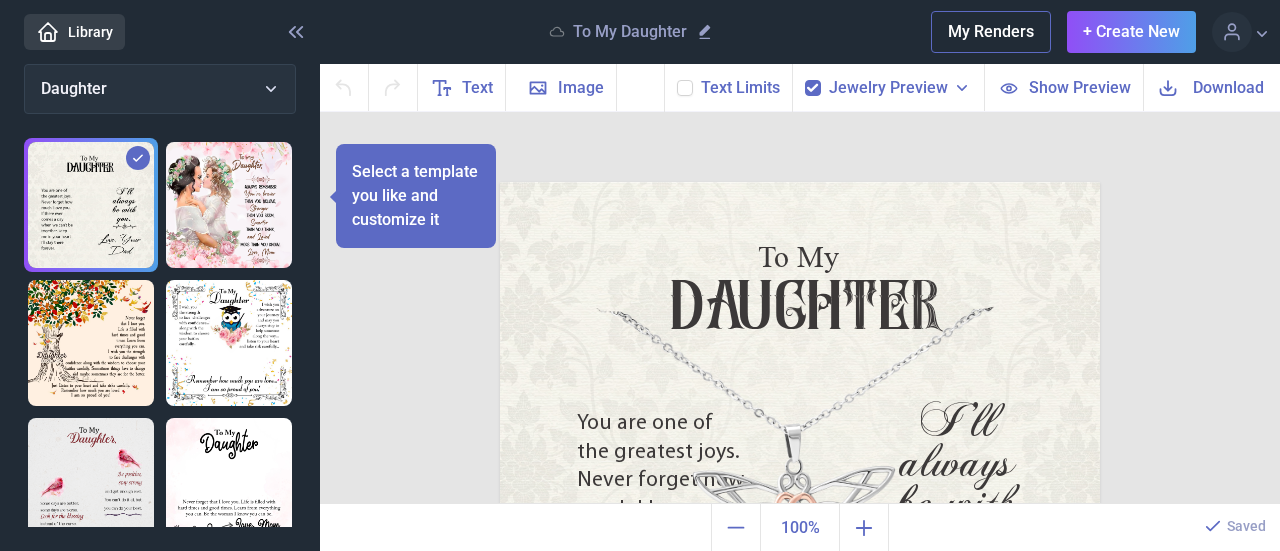 click 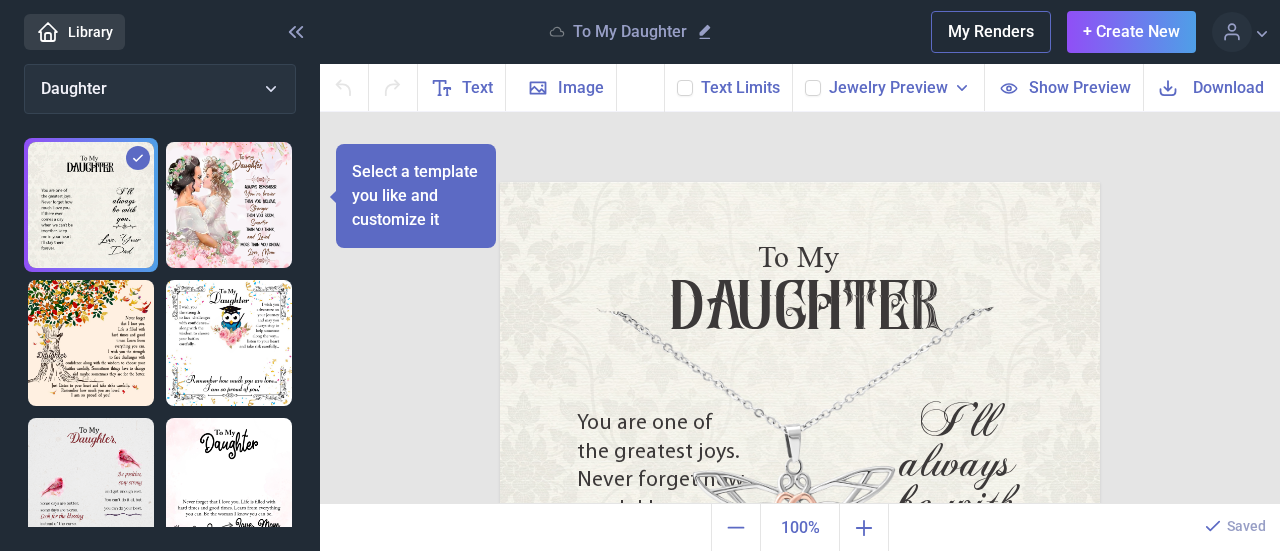 checkbox on "false" 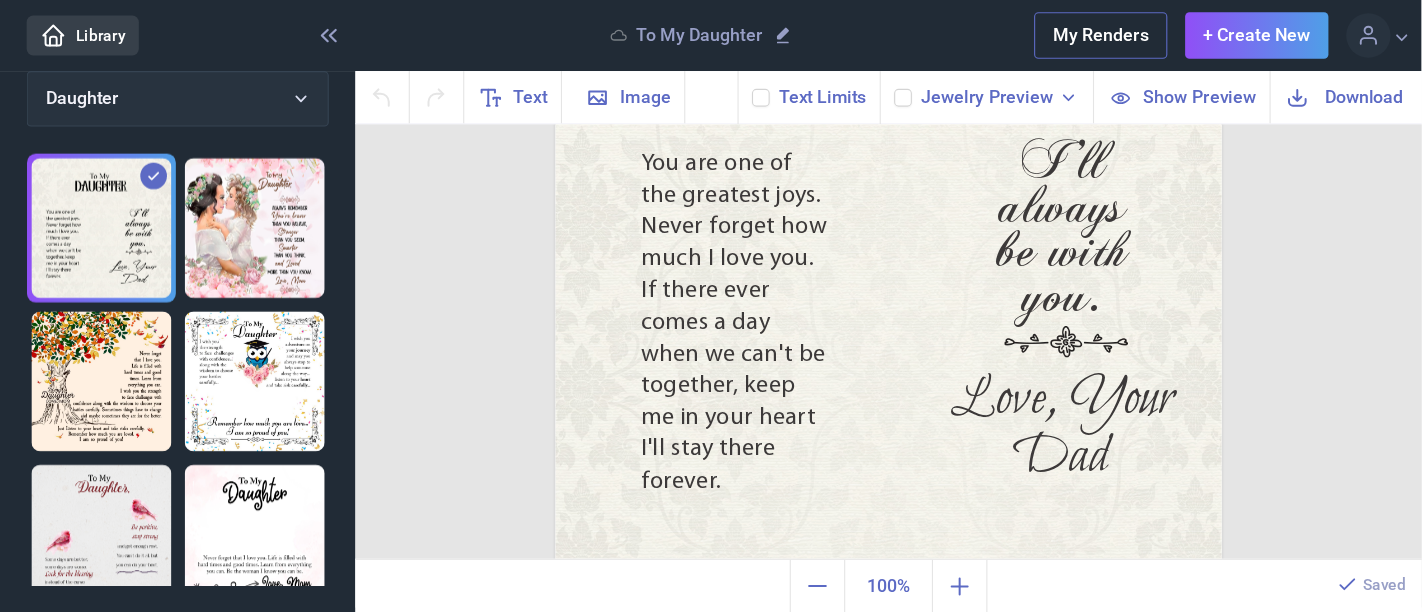 scroll, scrollTop: 276, scrollLeft: 0, axis: vertical 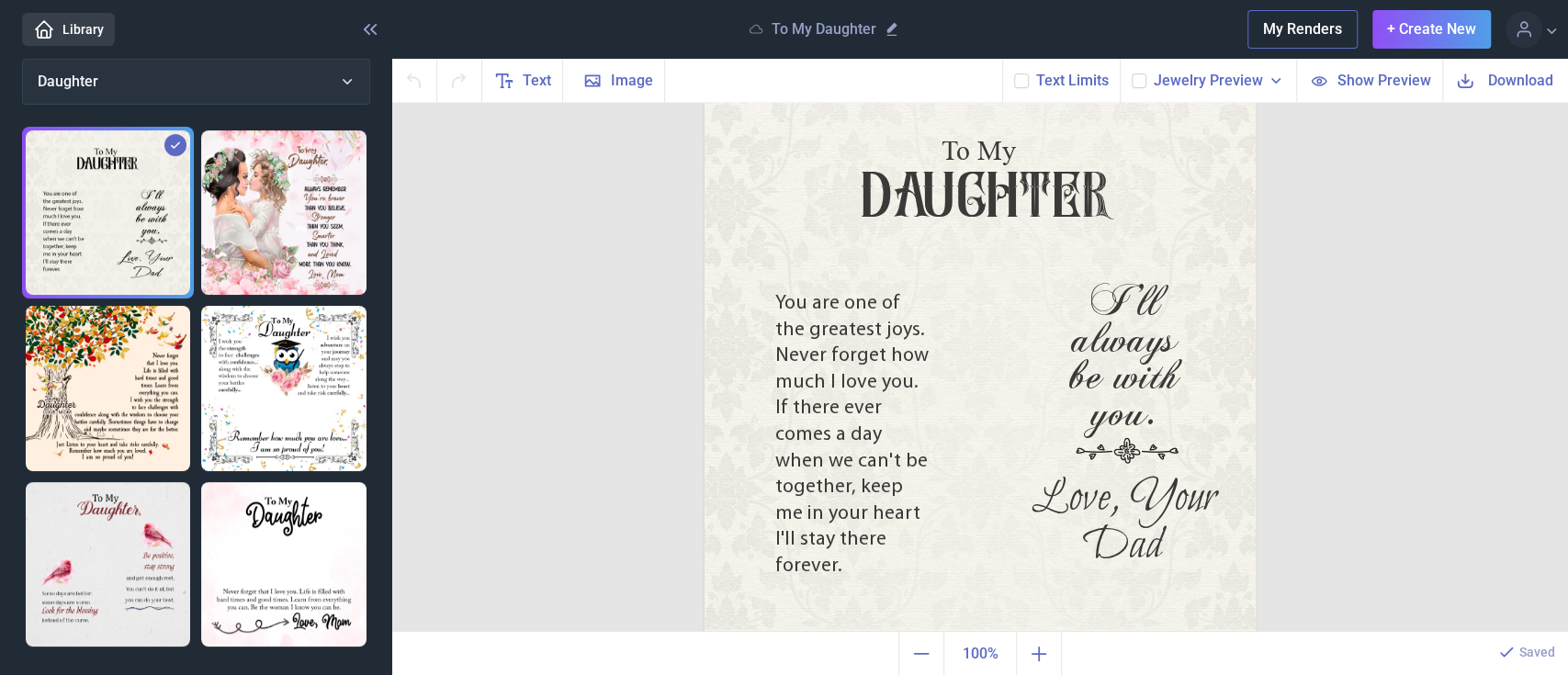 drag, startPoint x: 1113, startPoint y: 12, endPoint x: 532, endPoint y: 383, distance: 689.349 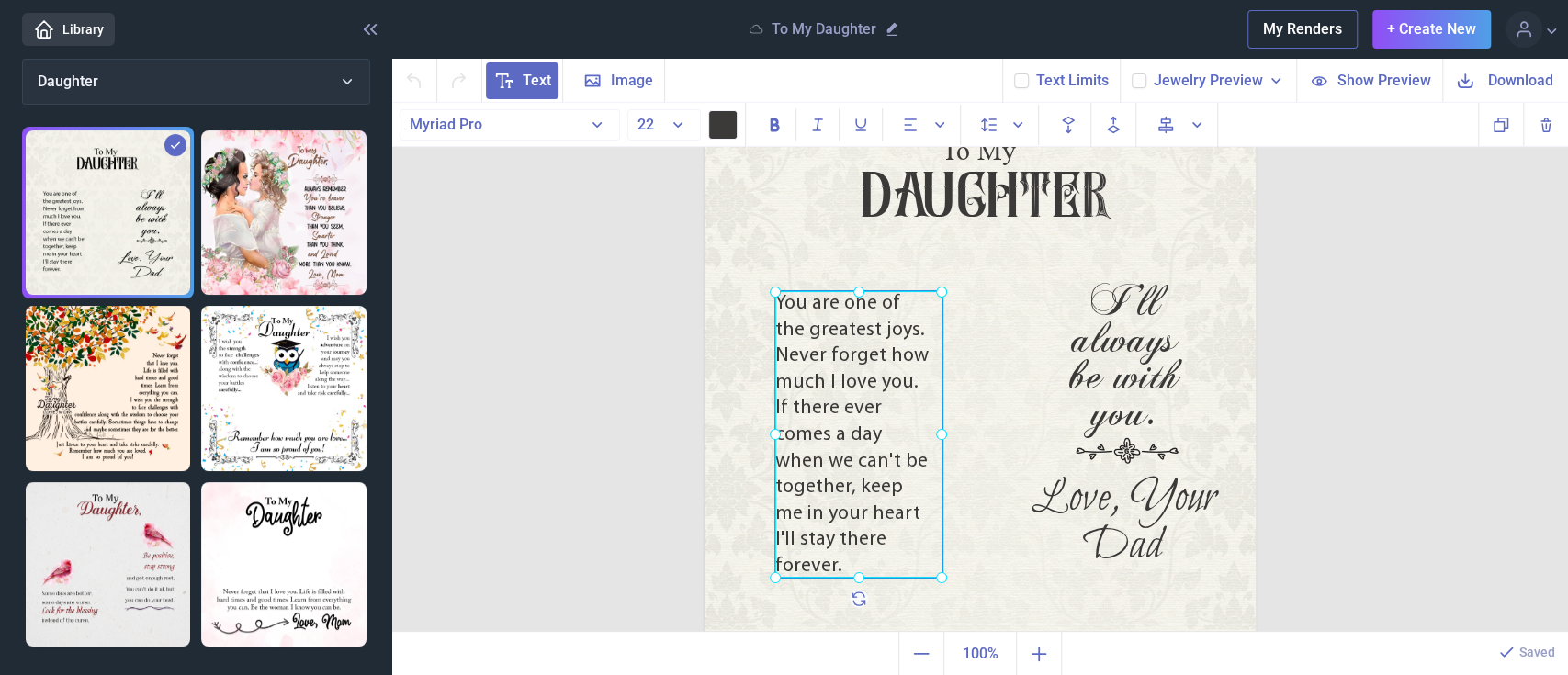 click on "You are one of  the greatest joys.  Never forget how  much I love you.  If there ever  comes a day  when we can't be  together, keep  me in your heart  I'll stay there  forever." at bounding box center [705, 82] 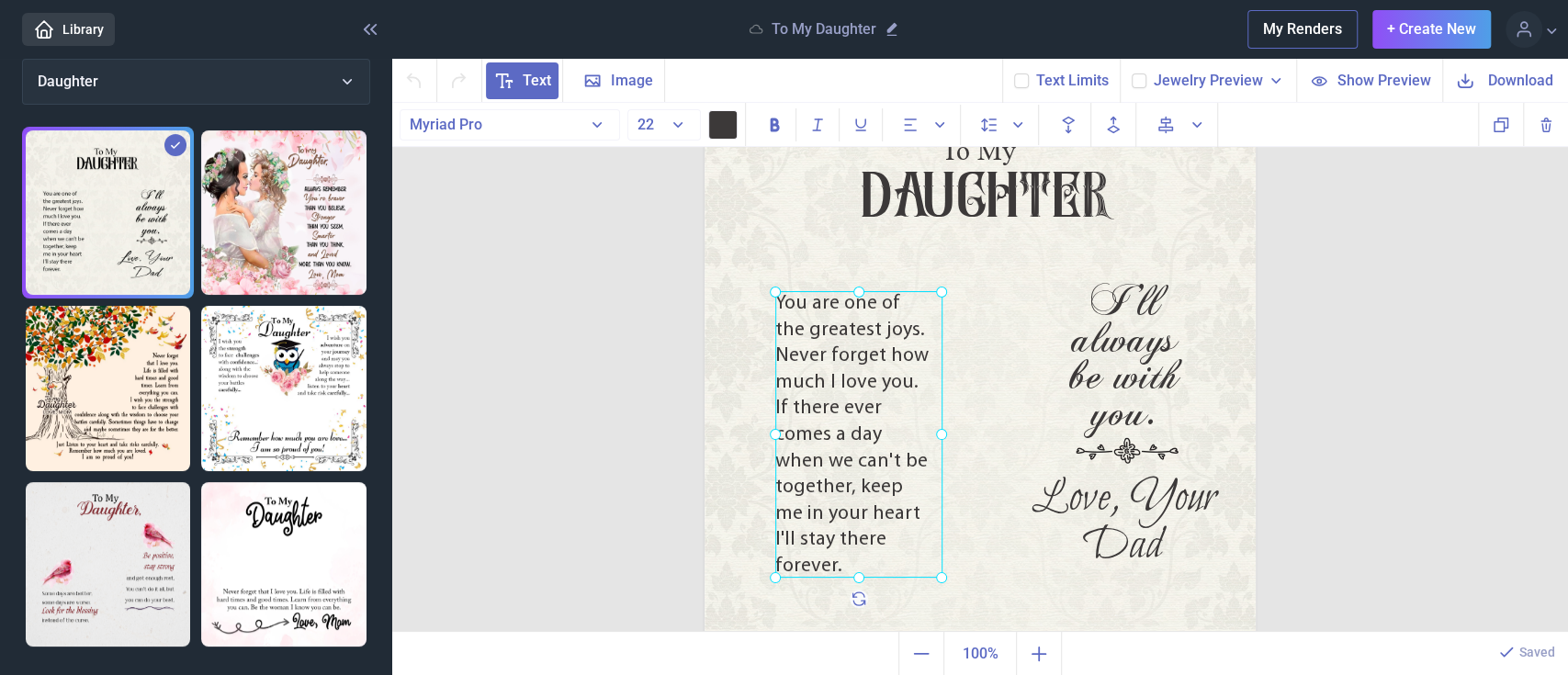 click at bounding box center (859, 434) 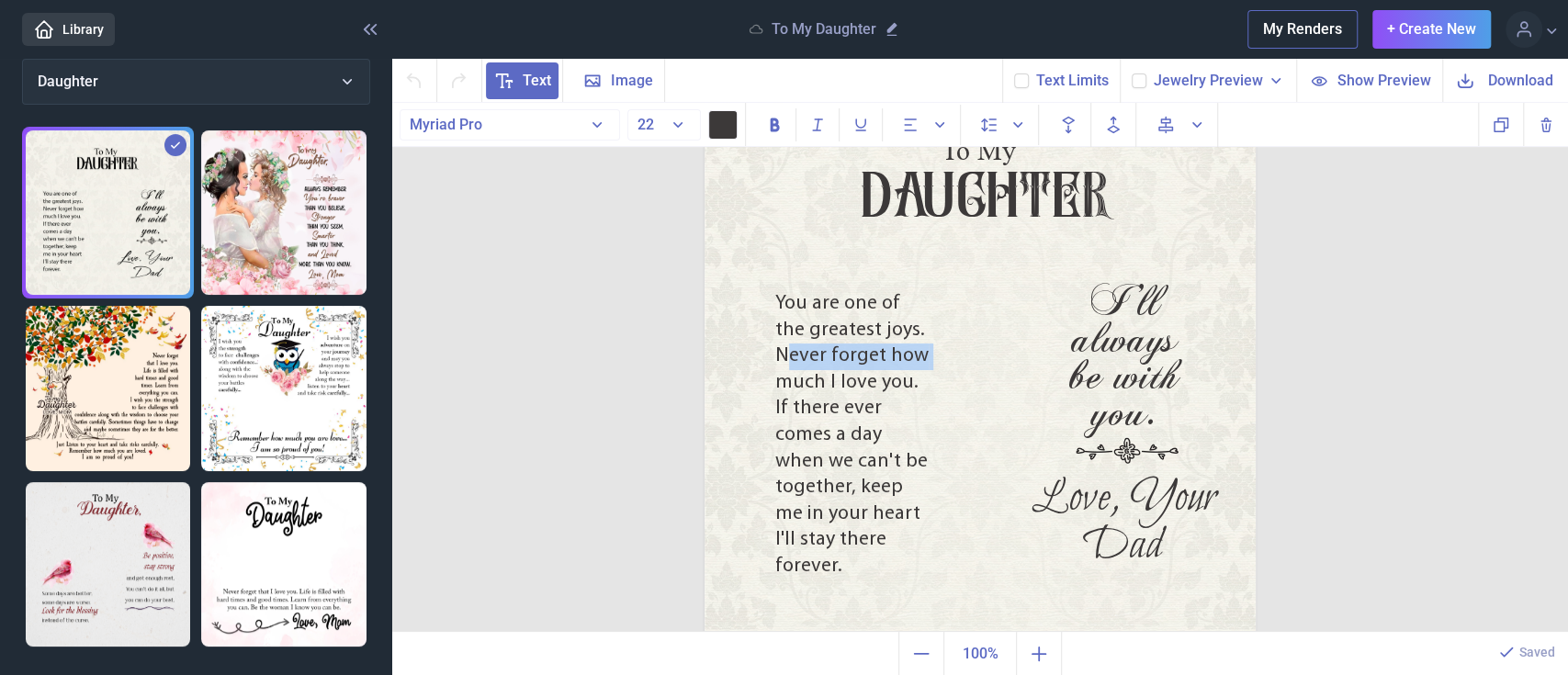 click on "You are one of  the greatest joys.  Never forget how  much I love you.  If there ever  comes a day  when we can't be  together, keep  me in your heart  I'll stay there  forever." at bounding box center (859, 434) 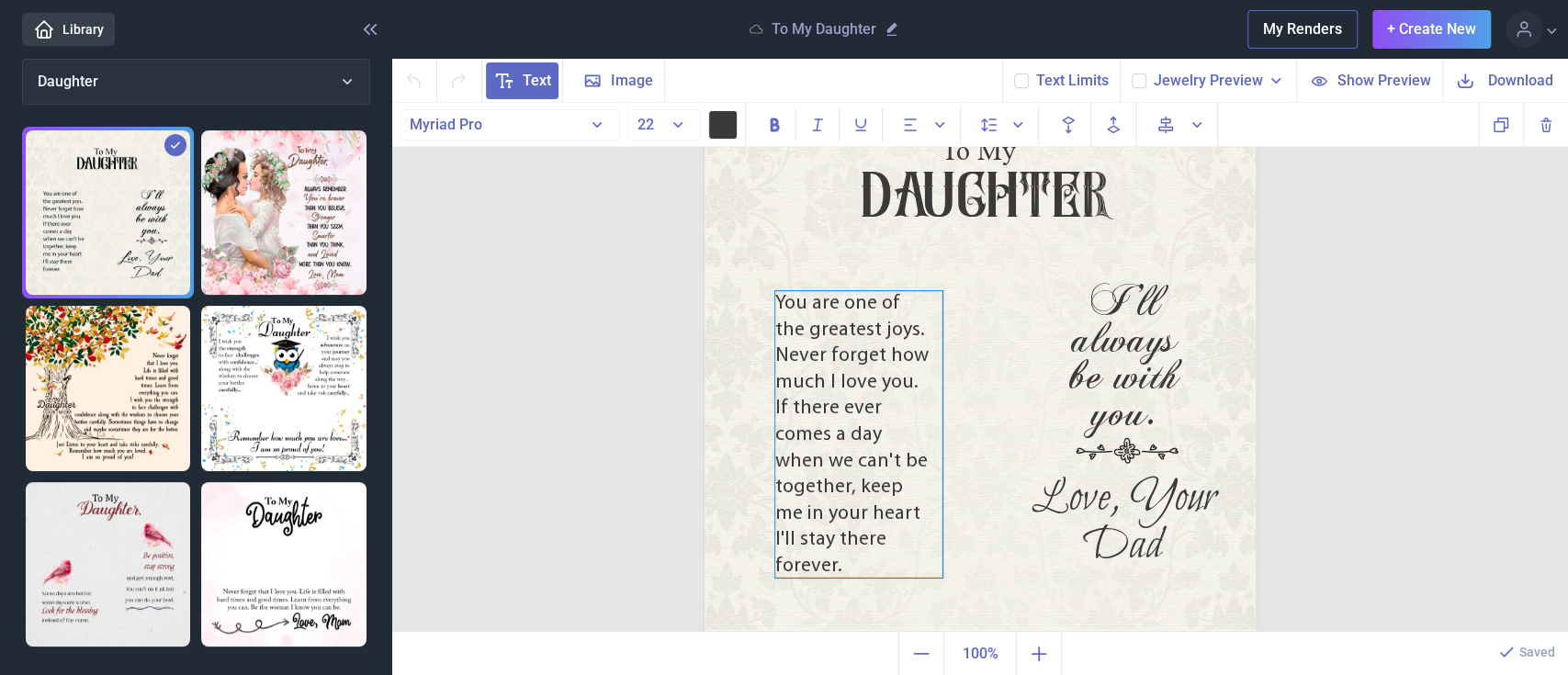 click on "You are one of  the greatest joys.  Never forget how  much I love you.  If there ever  comes a day  when we can't be  together, keep  me in your heart  I'll stay there  forever." at bounding box center [859, 434] 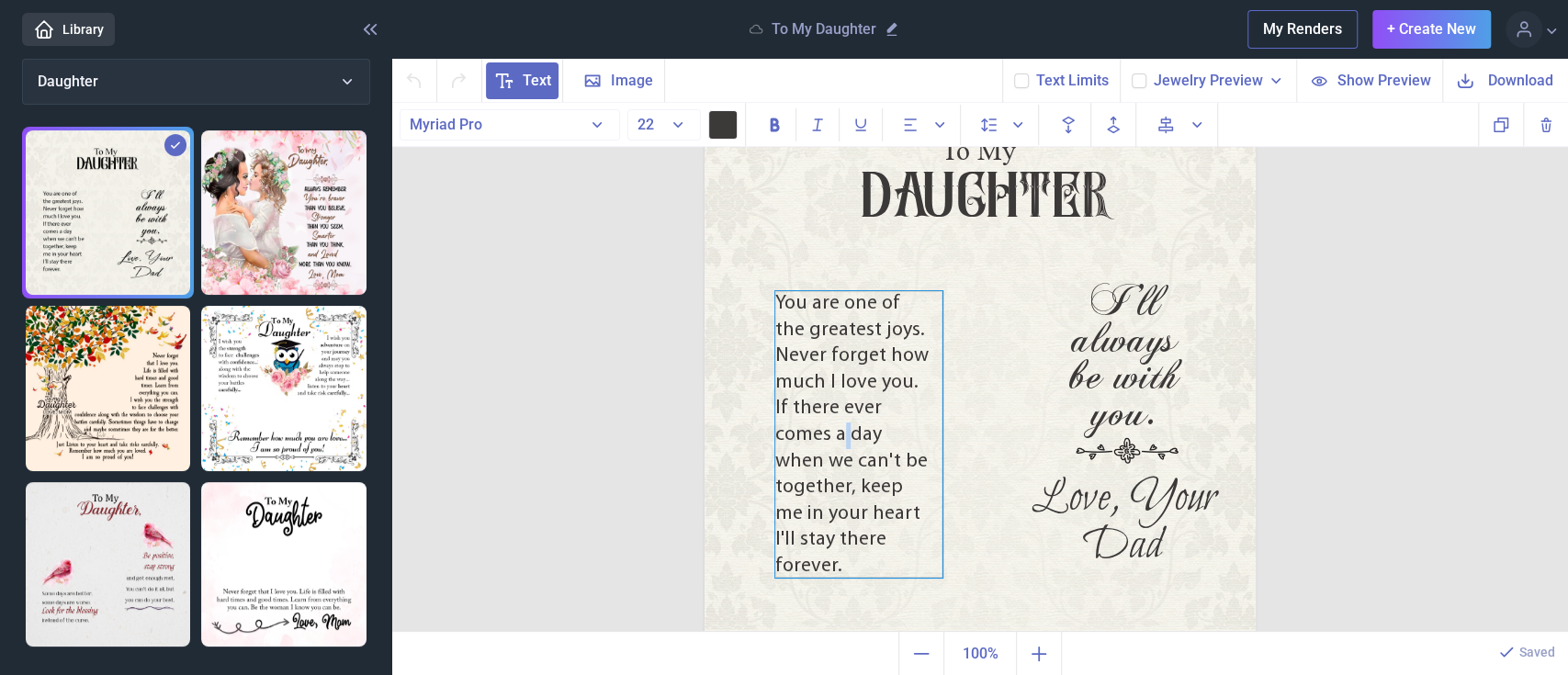 click on "You are one of  the greatest joys.  Never forget how  much I love you.  If there ever  comes a day  when we can't be  together, keep  me in your heart  I'll stay there  forever." at bounding box center [859, 434] 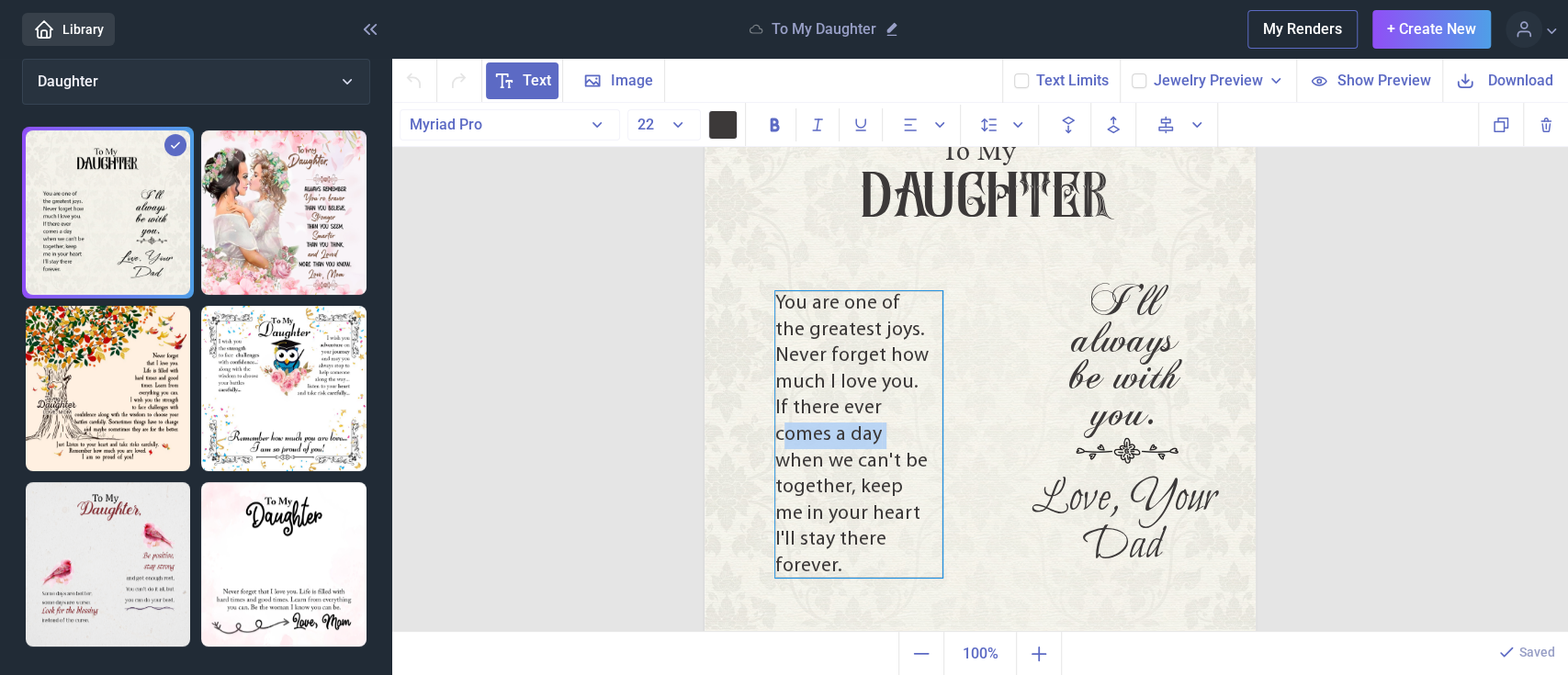 click on "You are one of  the greatest joys.  Never forget how  much I love you.  If there ever  comes a day  when we can't be  together, keep  me in your heart  I'll stay there  forever." at bounding box center [859, 434] 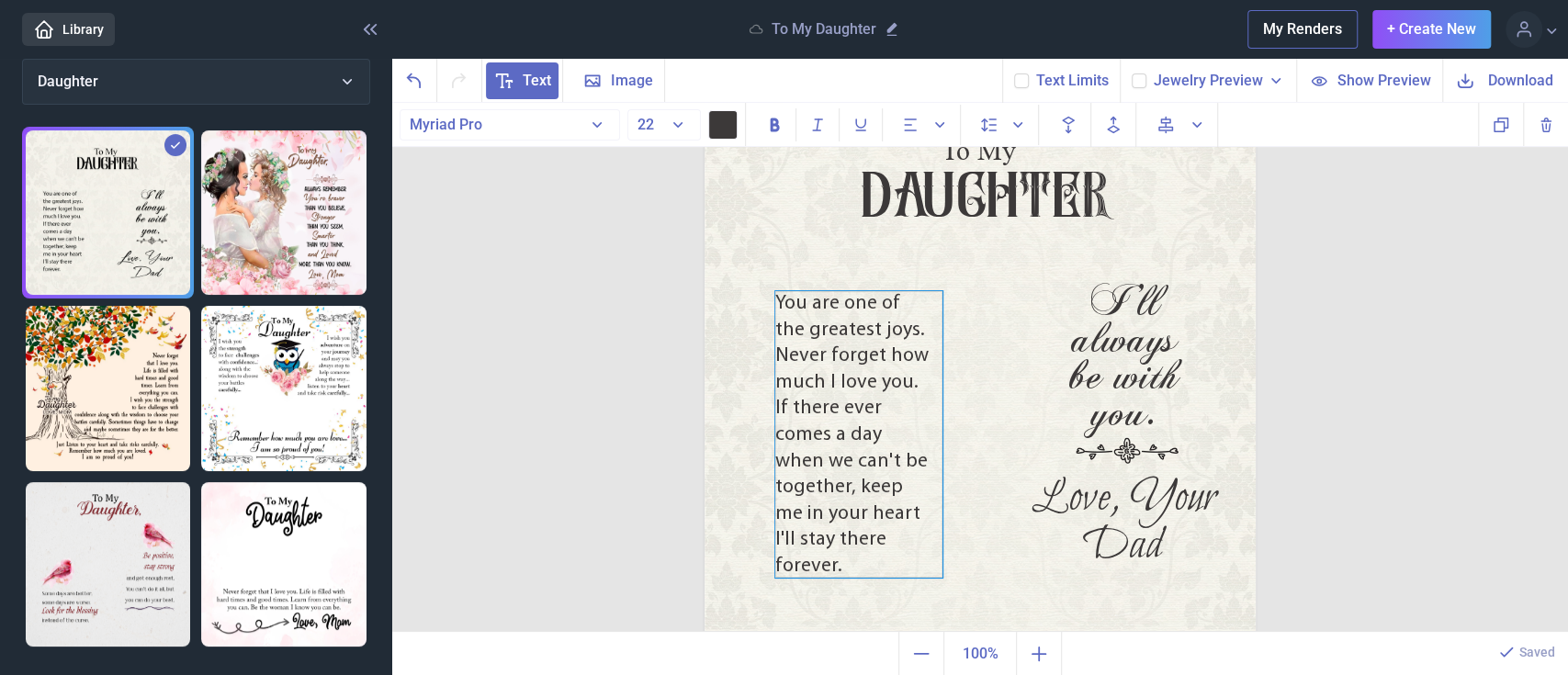click on "You are one of  the greatest joys.  Never forget how  much I love you.  If there ever  comes a day  when we can't be  together, keep  me in your heart  I'll stay there  forever." at bounding box center (859, 434) 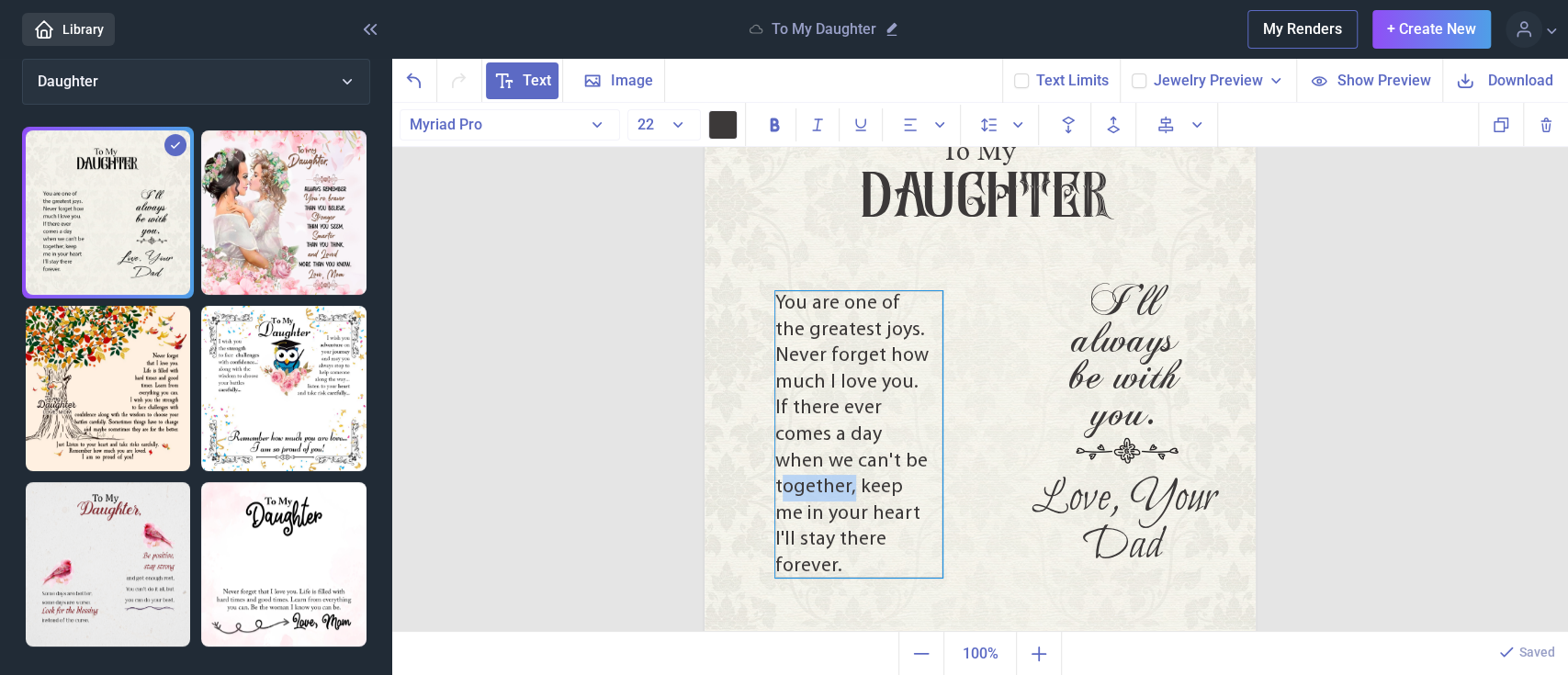 click on "You are one of  the greatest joys.  Never forget how  much I love you.  If there ever  comes a day  when we can't be  together, keep  me in your heart  I'll stay there  forever." at bounding box center (859, 434) 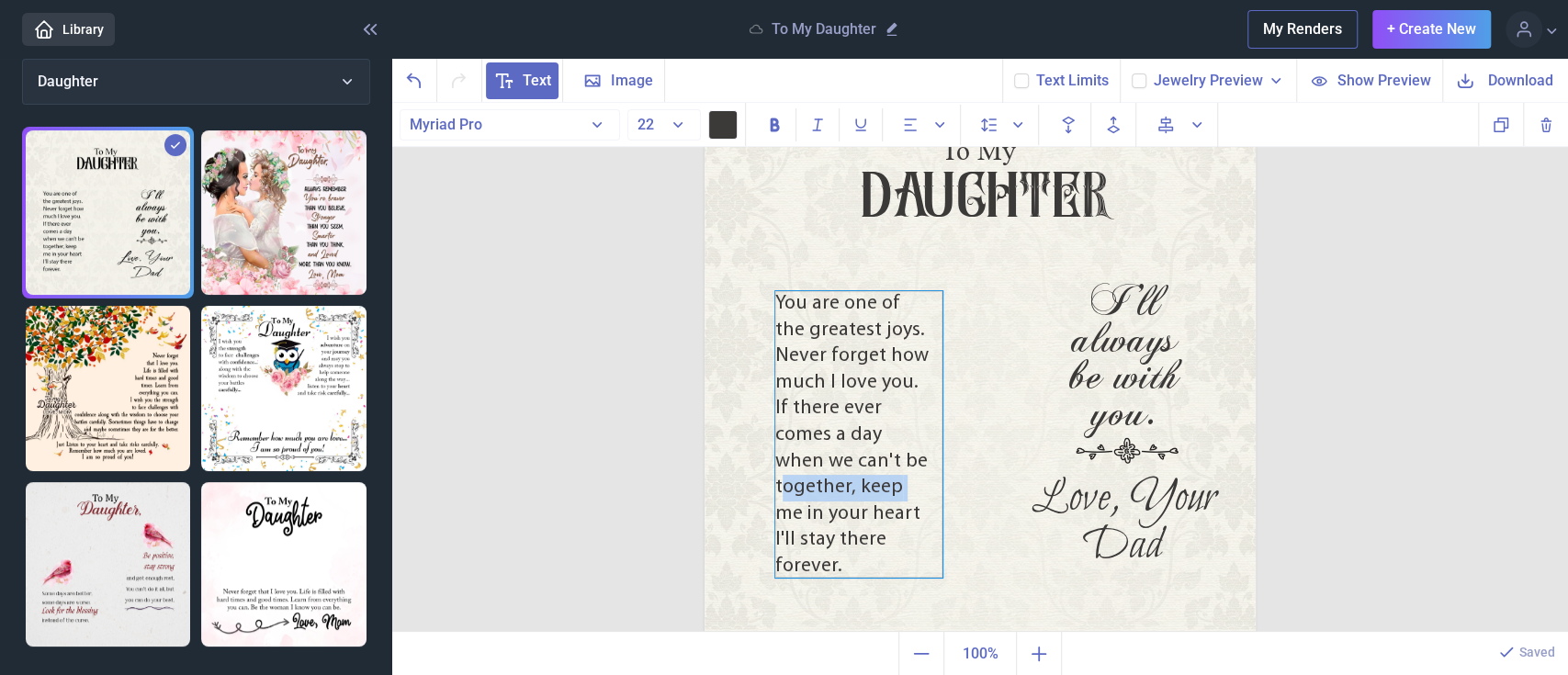 click on "You are one of  the greatest joys.  Never forget how  much I love you.  If there ever  comes a day  when we can't be  together, keep  me in your heart  I'll stay there  forever." at bounding box center (859, 434) 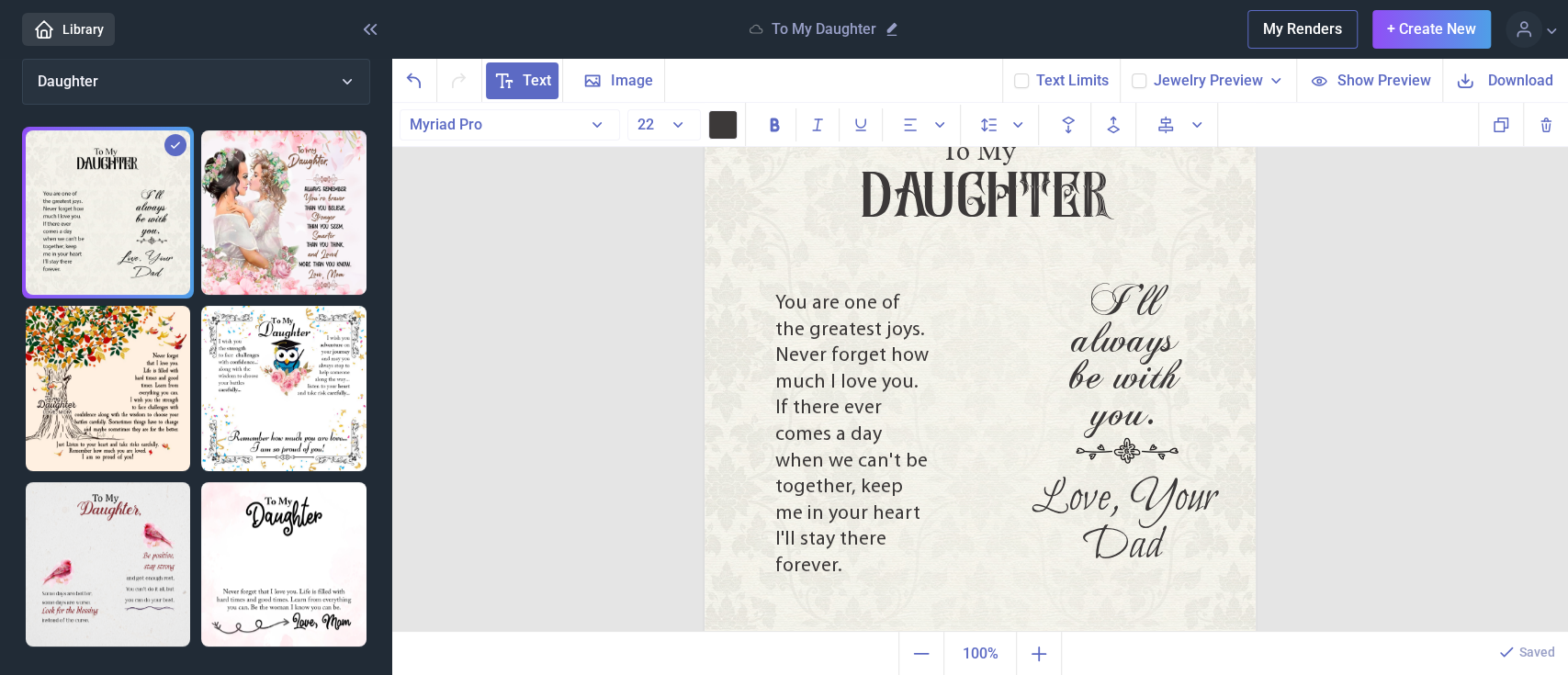 click on "To My       Daughter       You are one of  the greatest joys.  Never forget how  much I love you.  If there ever  comes a day  when we can't be  together, keep  me in your heart  I'll stay there  forever.       I'll  always  be with  you.       Love, Your  Dad                 Duplicate     Delete       Backwards   >   Forward" at bounding box center [980, 367] 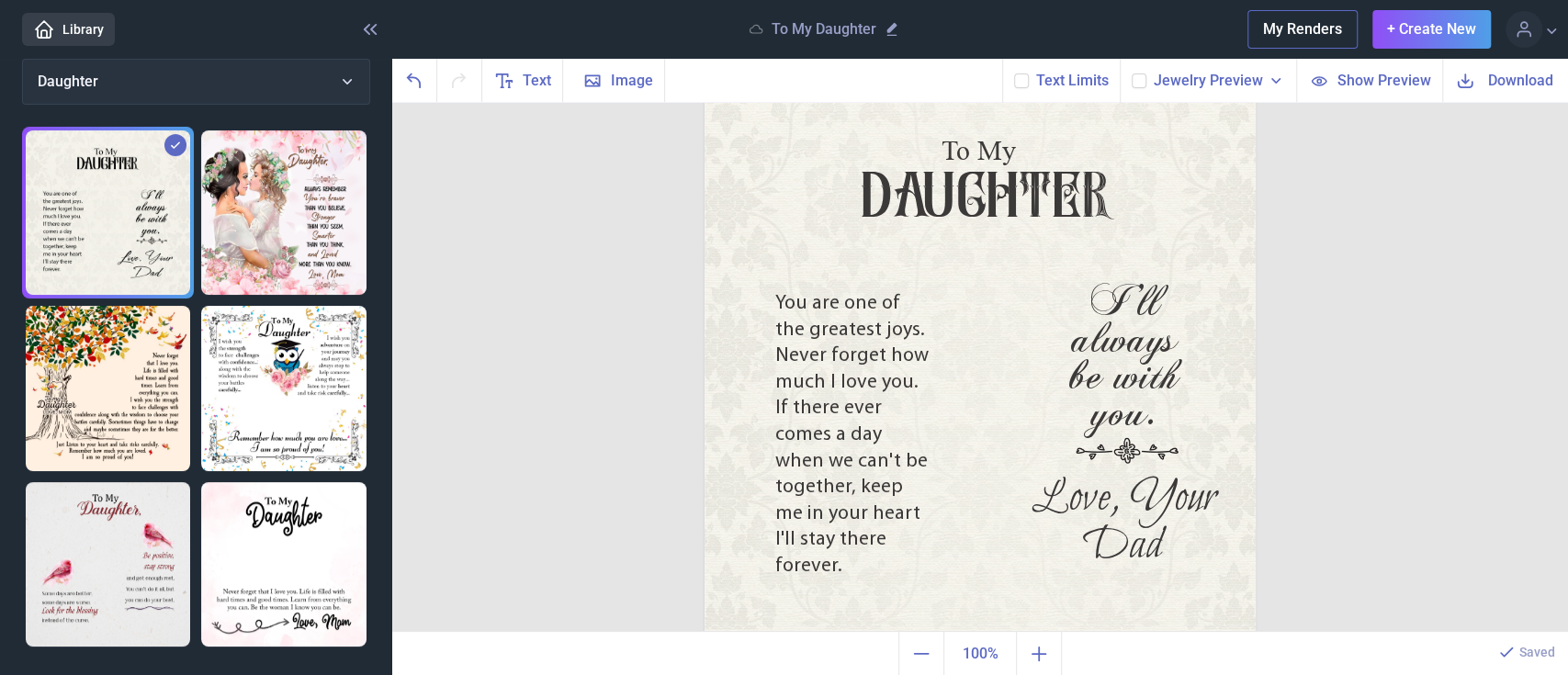 click on "Download" at bounding box center [1520, 80] 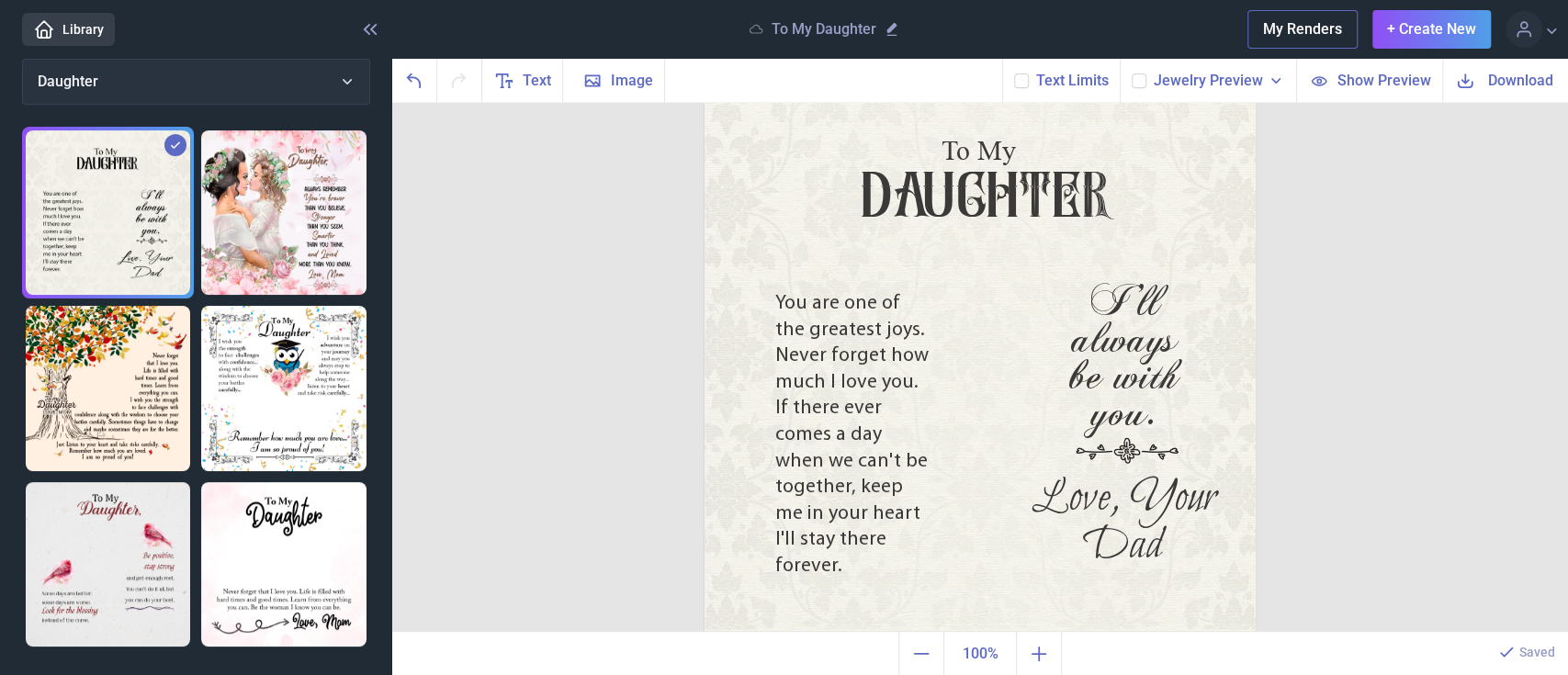 click on "To My       Daughter       You are one of  the greatest joys.  Never forget how  much I love you.  If there ever  comes a day  when we can't be  together, keep  me in your heart  I'll stay there  forever.       I'll  always  be with  you.       Love, Your  Dad                 Duplicate     Delete       Backwards   >   Forward" at bounding box center [980, 367] 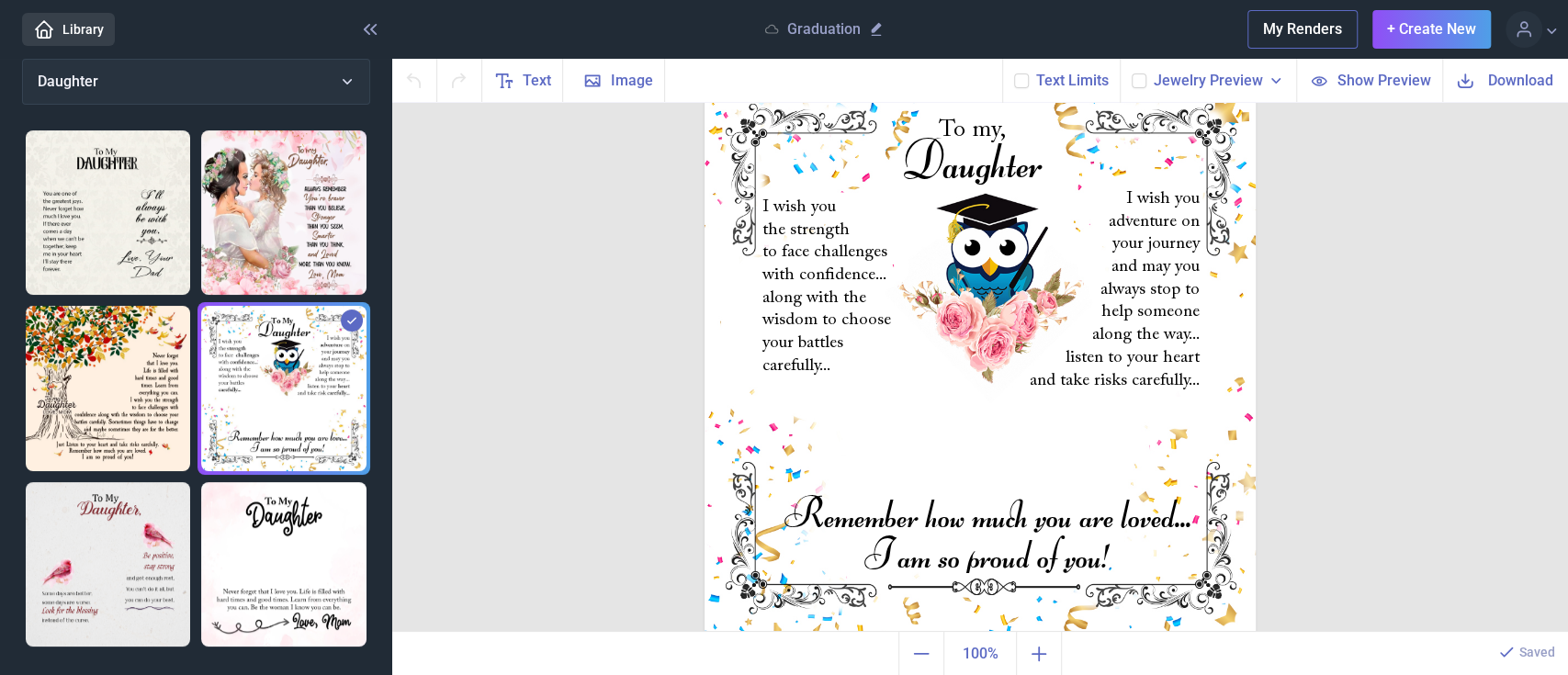 scroll, scrollTop: 85, scrollLeft: 0, axis: vertical 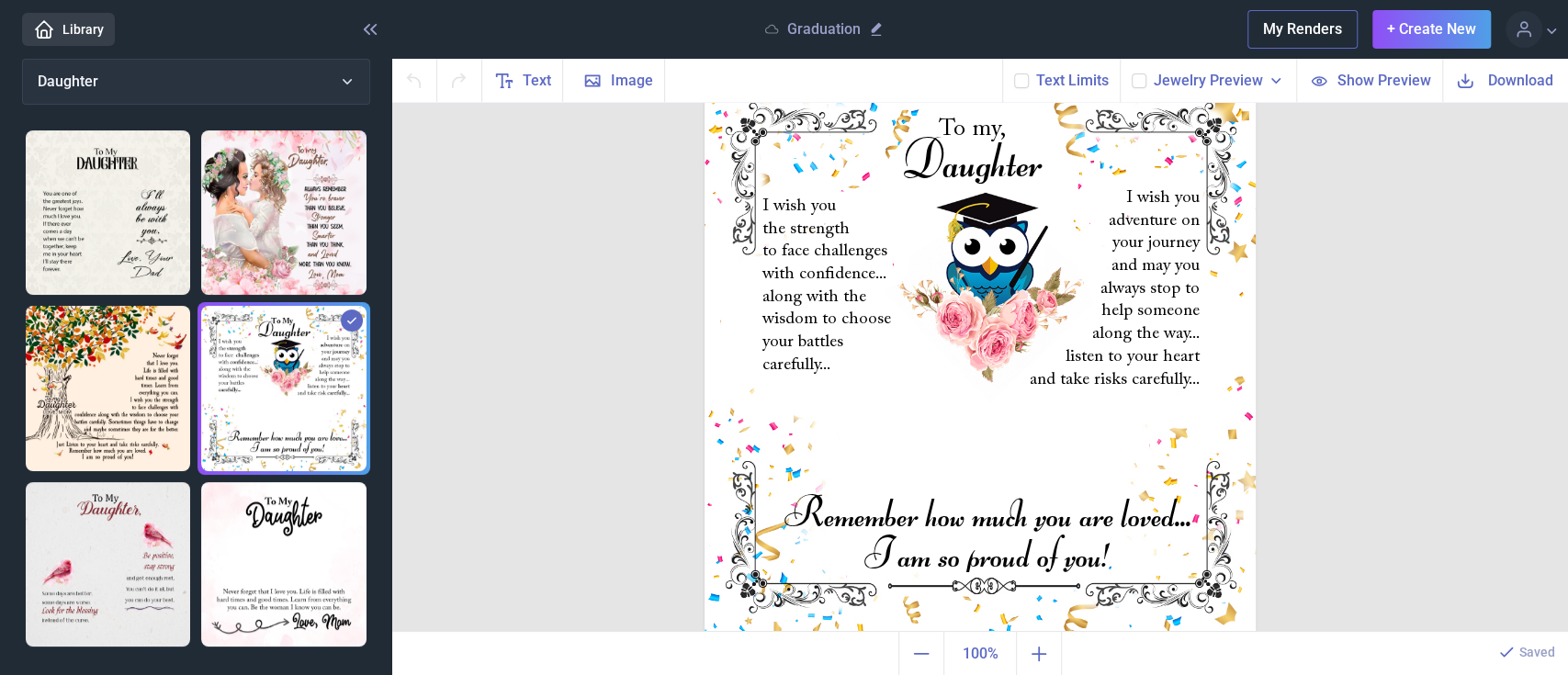 click at bounding box center (107, 212) 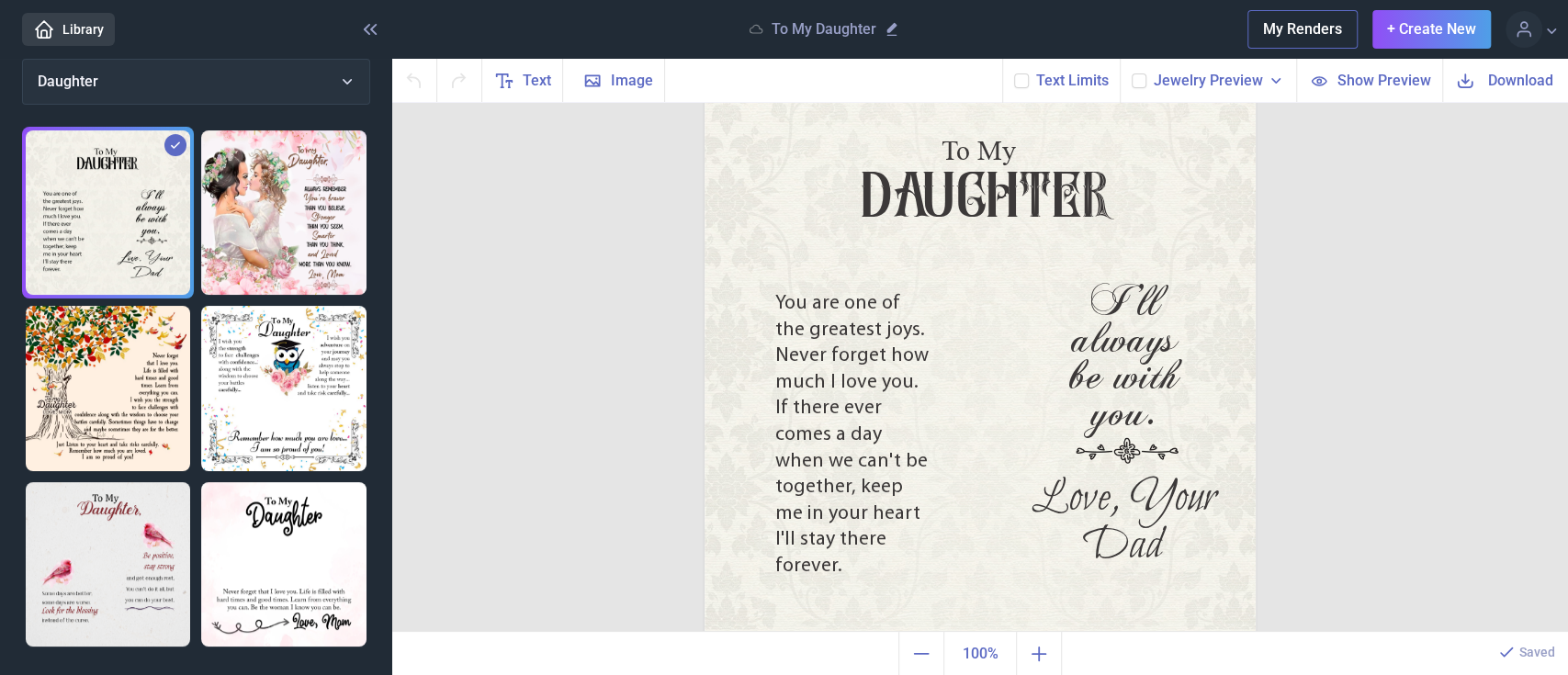 click 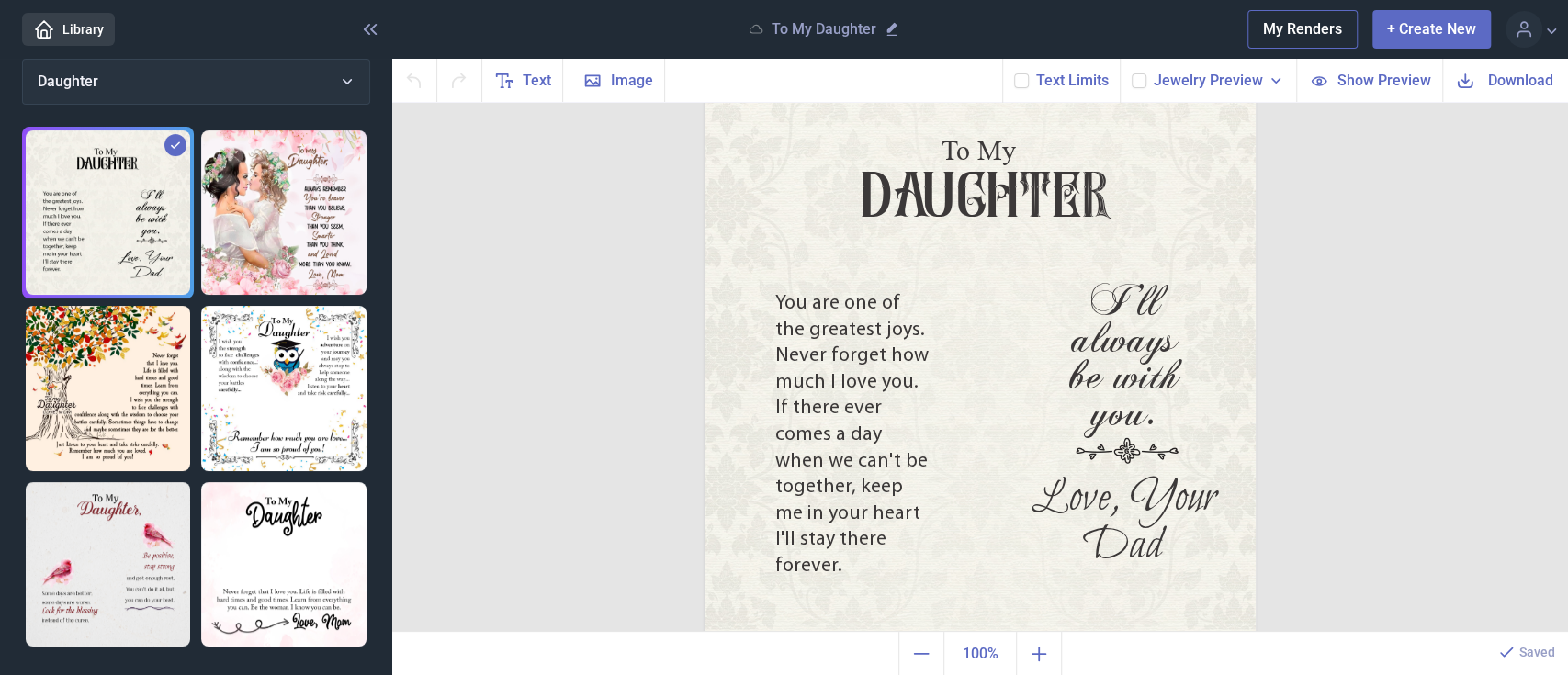 click on "+ Create New" at bounding box center [1431, 29] 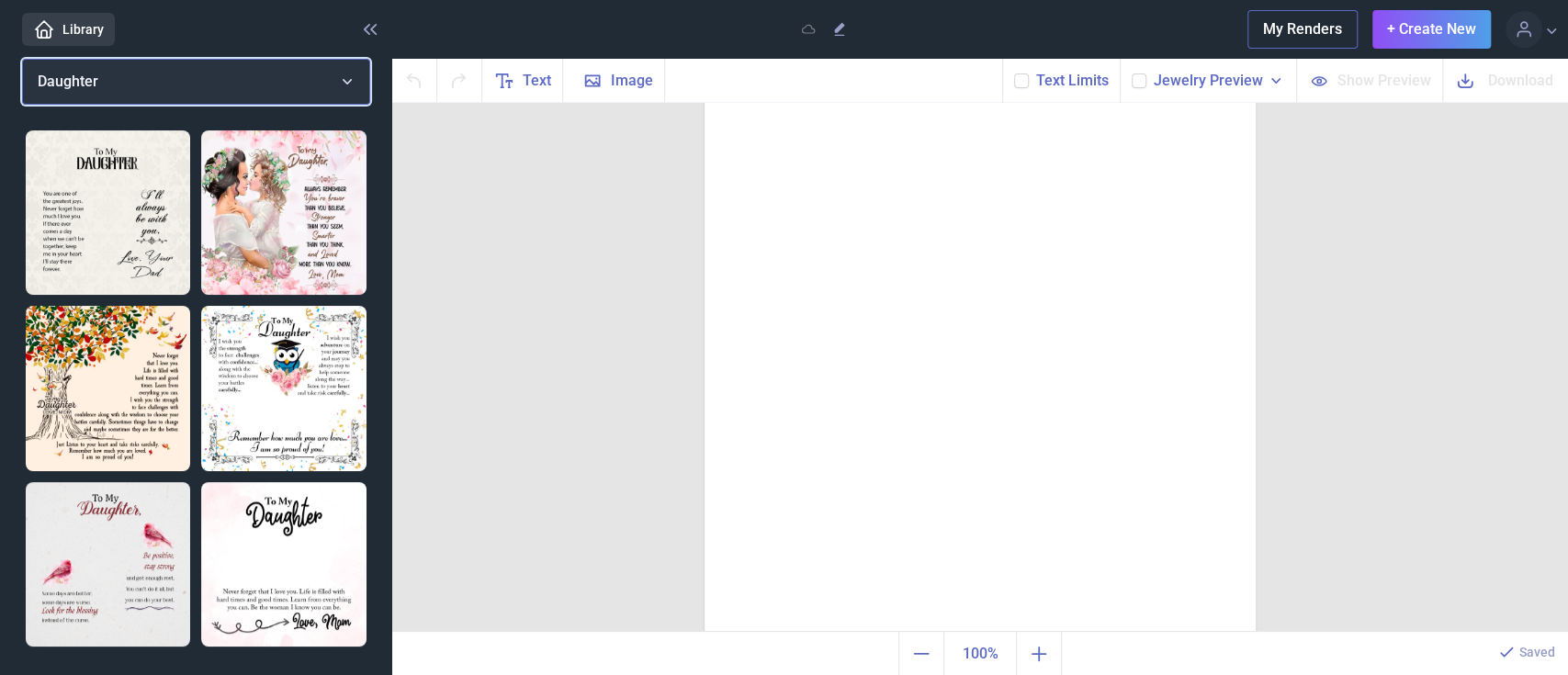 click on "Daughter" at bounding box center [196, 82] 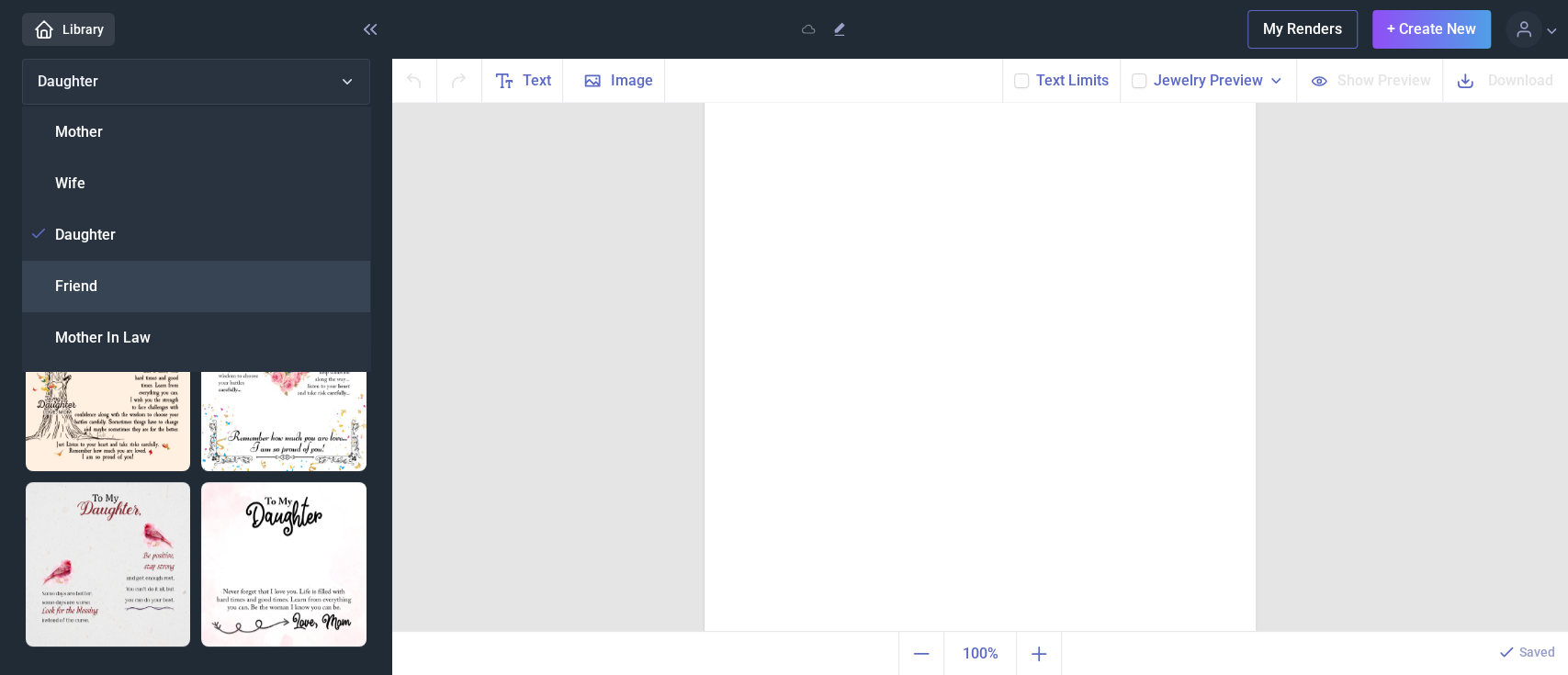 click on "Friend" at bounding box center [76, 287] 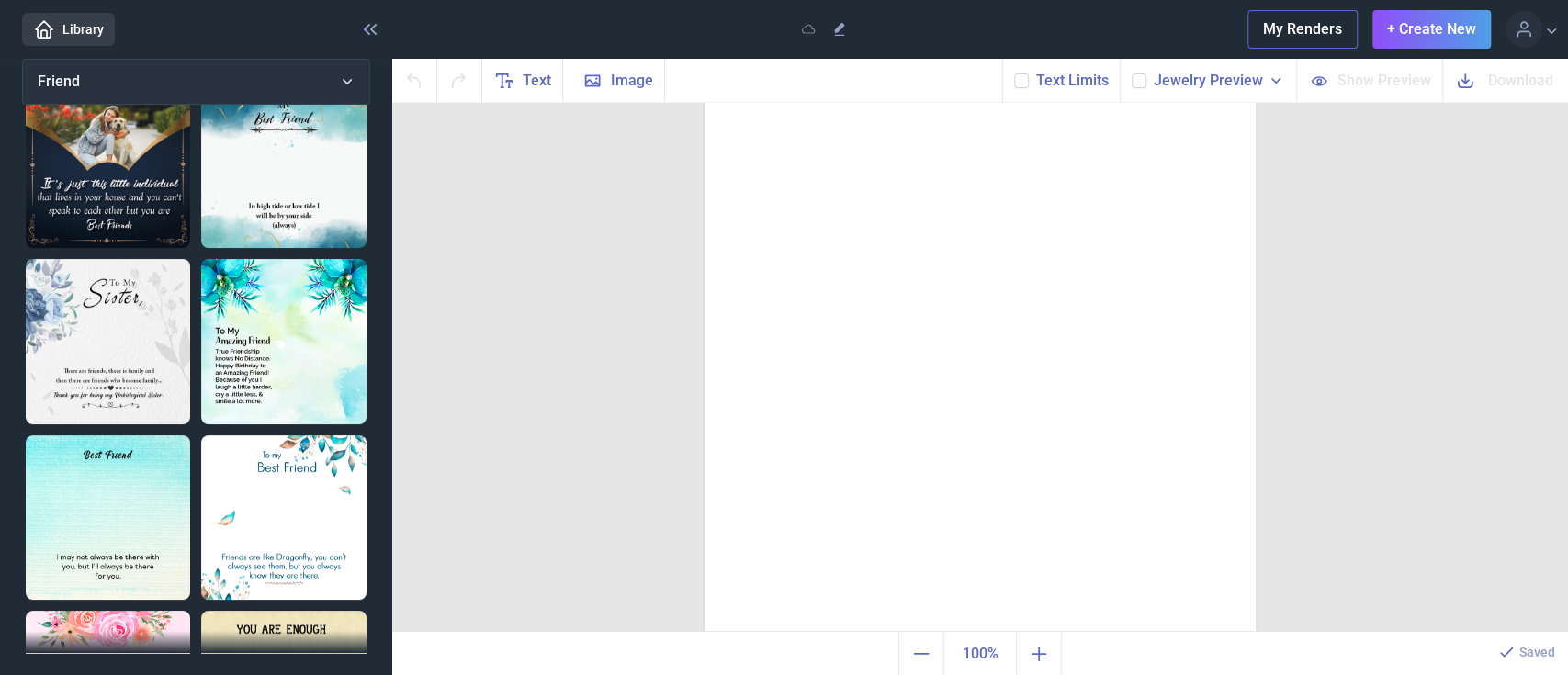 click at bounding box center [204, 378] 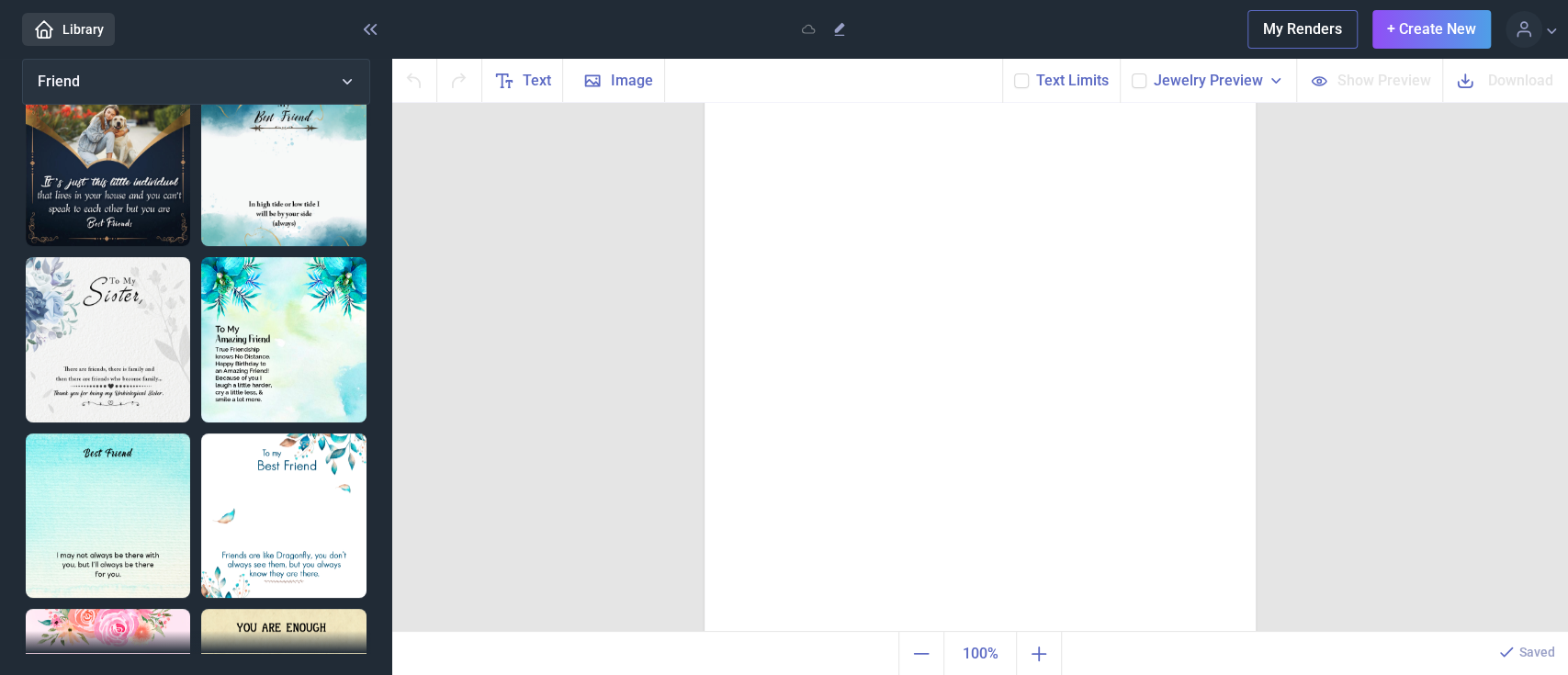 scroll, scrollTop: 97, scrollLeft: 0, axis: vertical 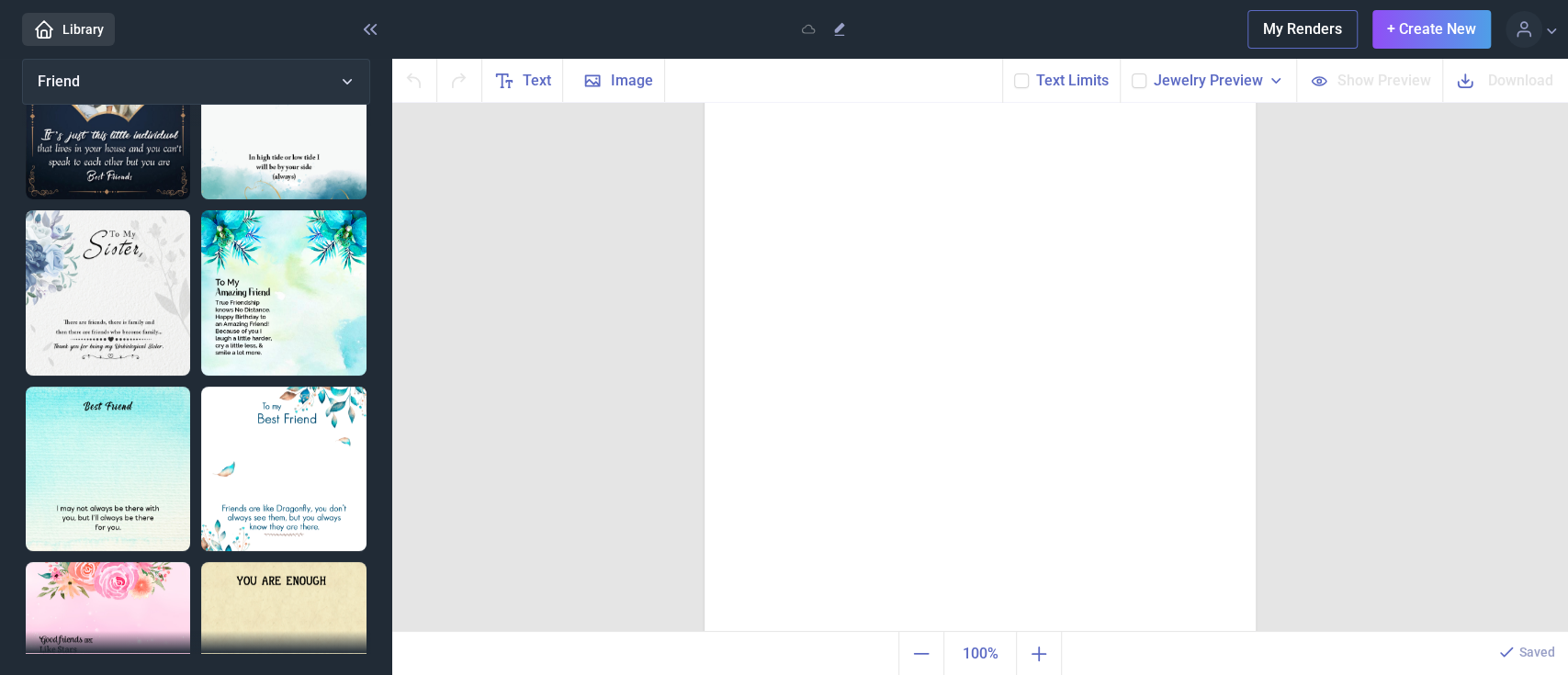 click at bounding box center (204, 378) 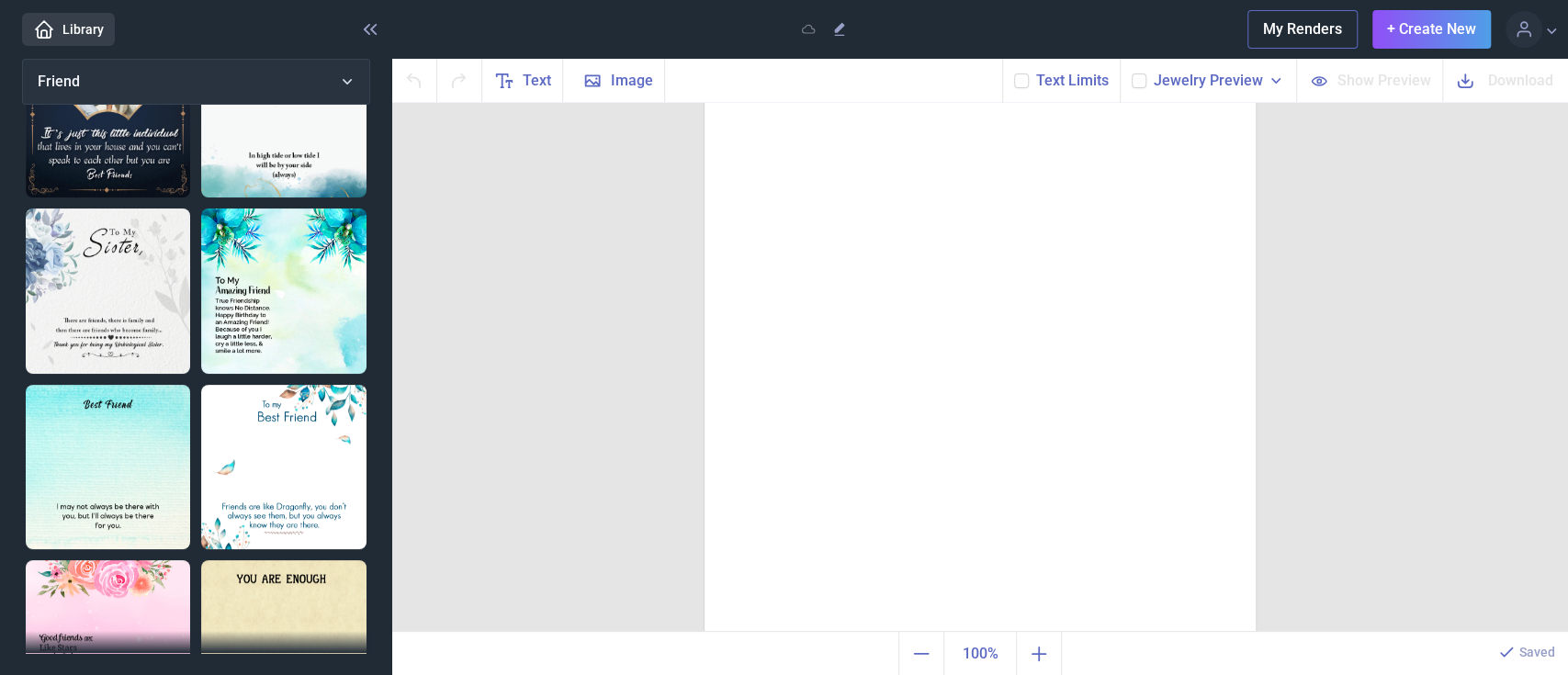click on "Friend       Mother   Wife   Daughter   Friend   Mother In Law   Nurse/Doctor   Religious   Granddaughter   Birthday   Daughter In Law   Sister   Dad   Son   Grandson   Cuban Chain   Husband   Others" at bounding box center (196, 366) 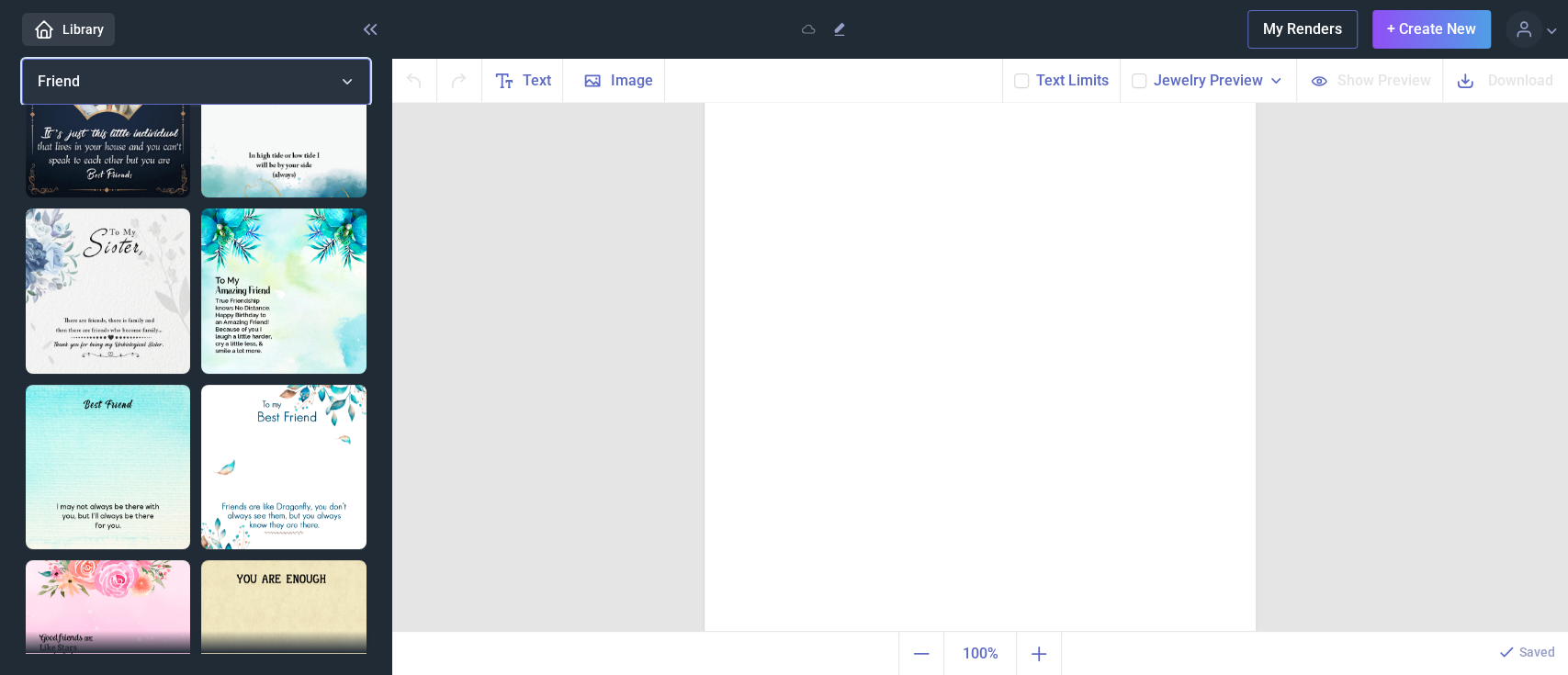 click on "Friend" at bounding box center [196, 82] 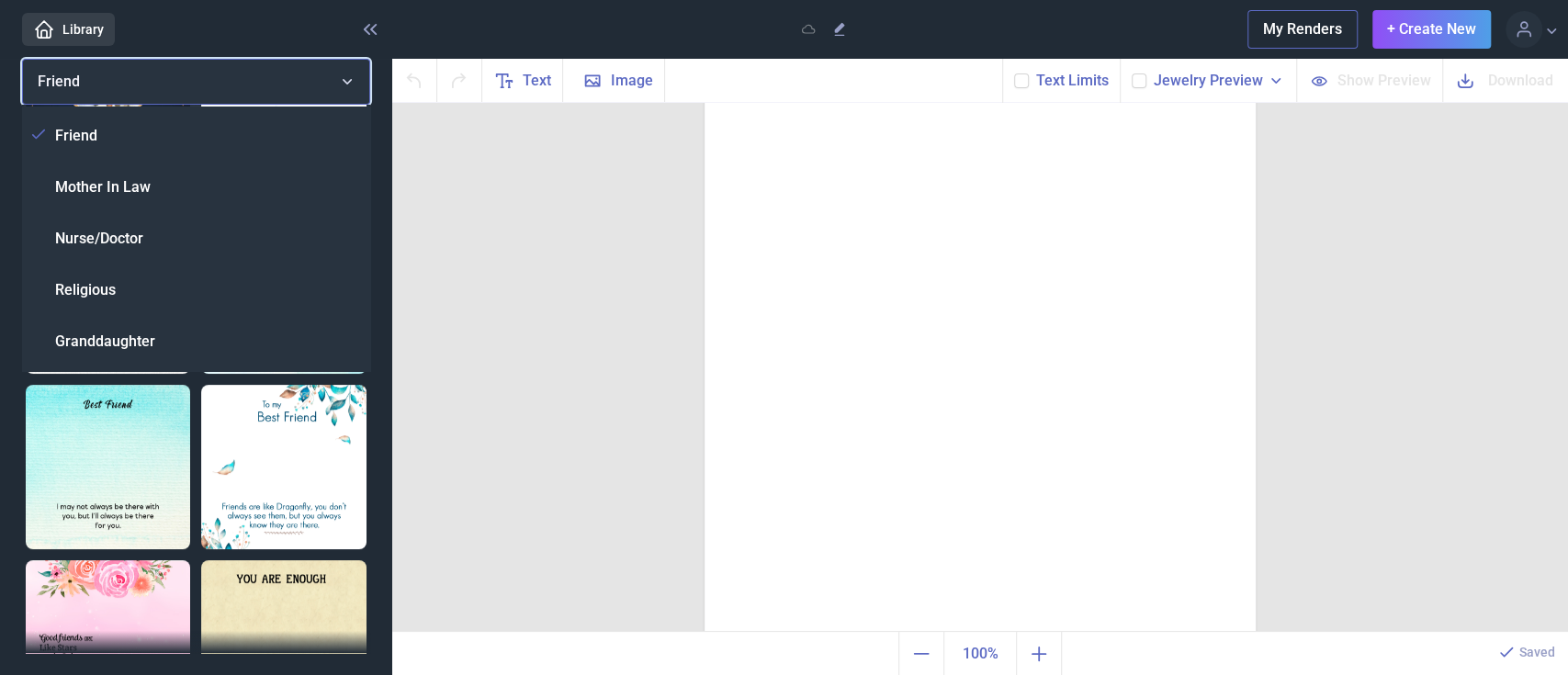scroll, scrollTop: 154, scrollLeft: 0, axis: vertical 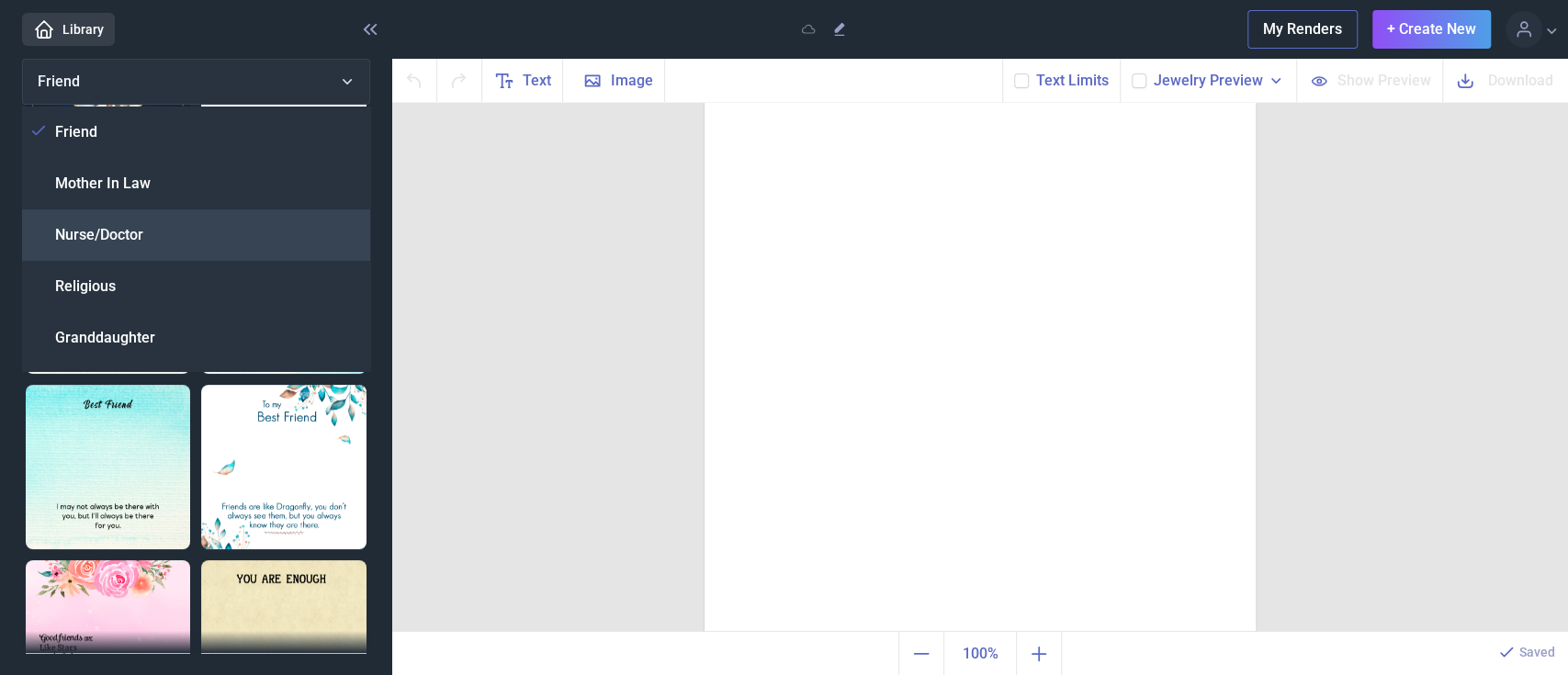 click on "Nurse/Doctor" at bounding box center (99, 235) 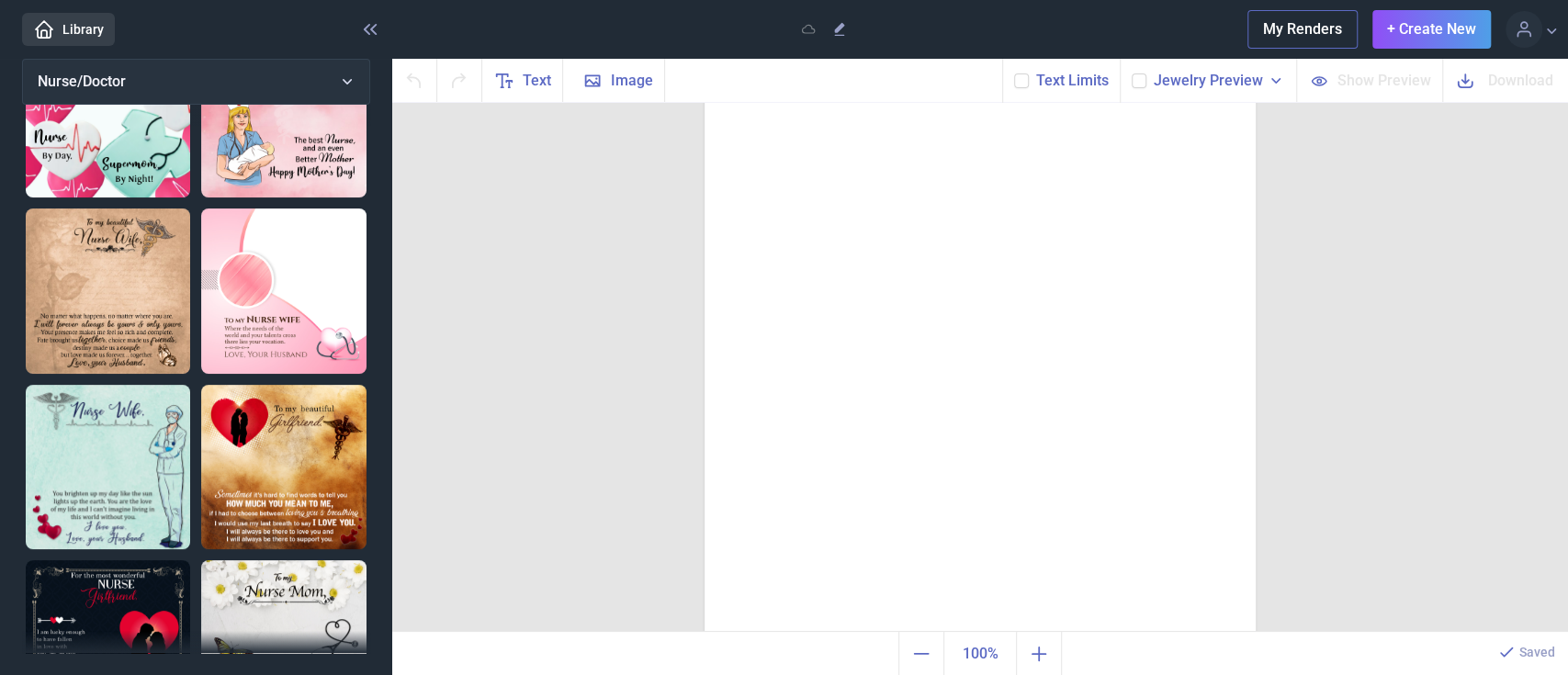 click at bounding box center [283, 290] 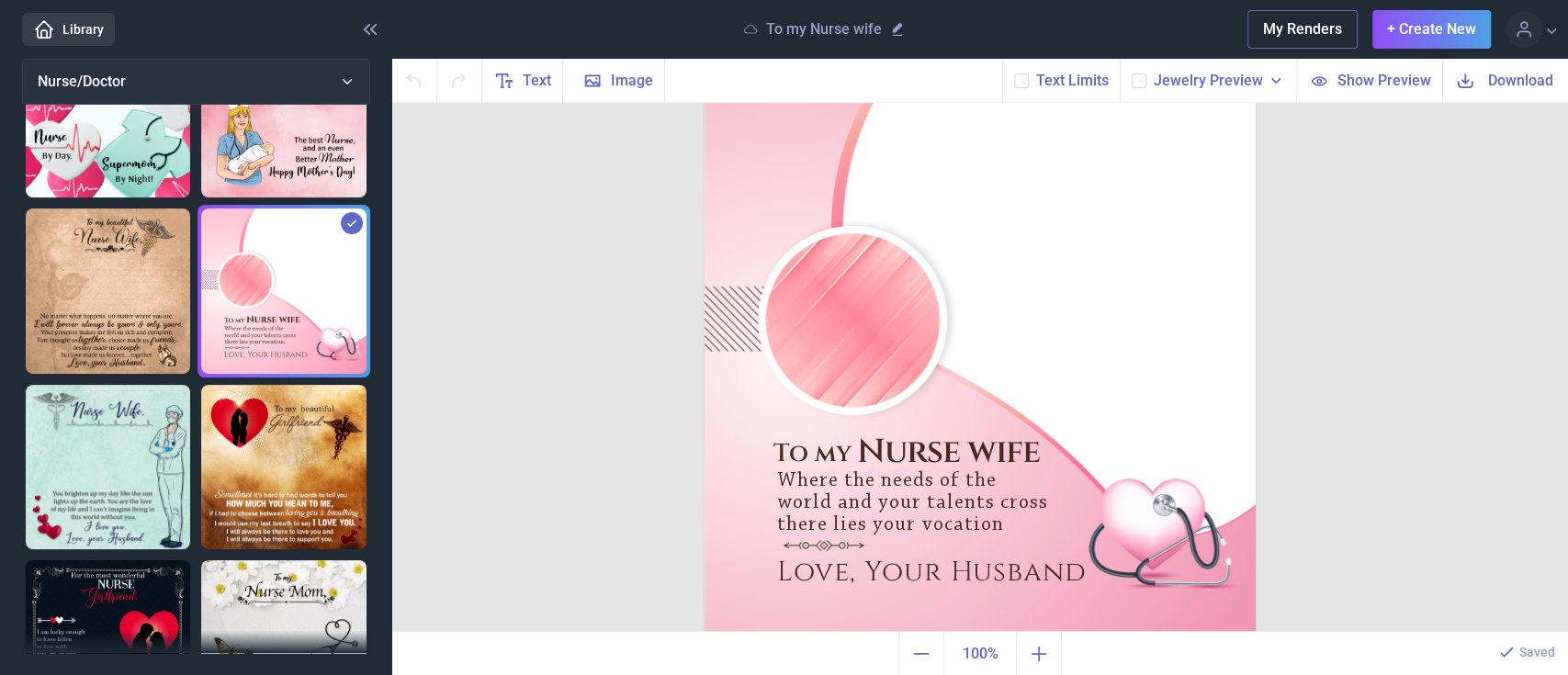 click at bounding box center (283, 467) 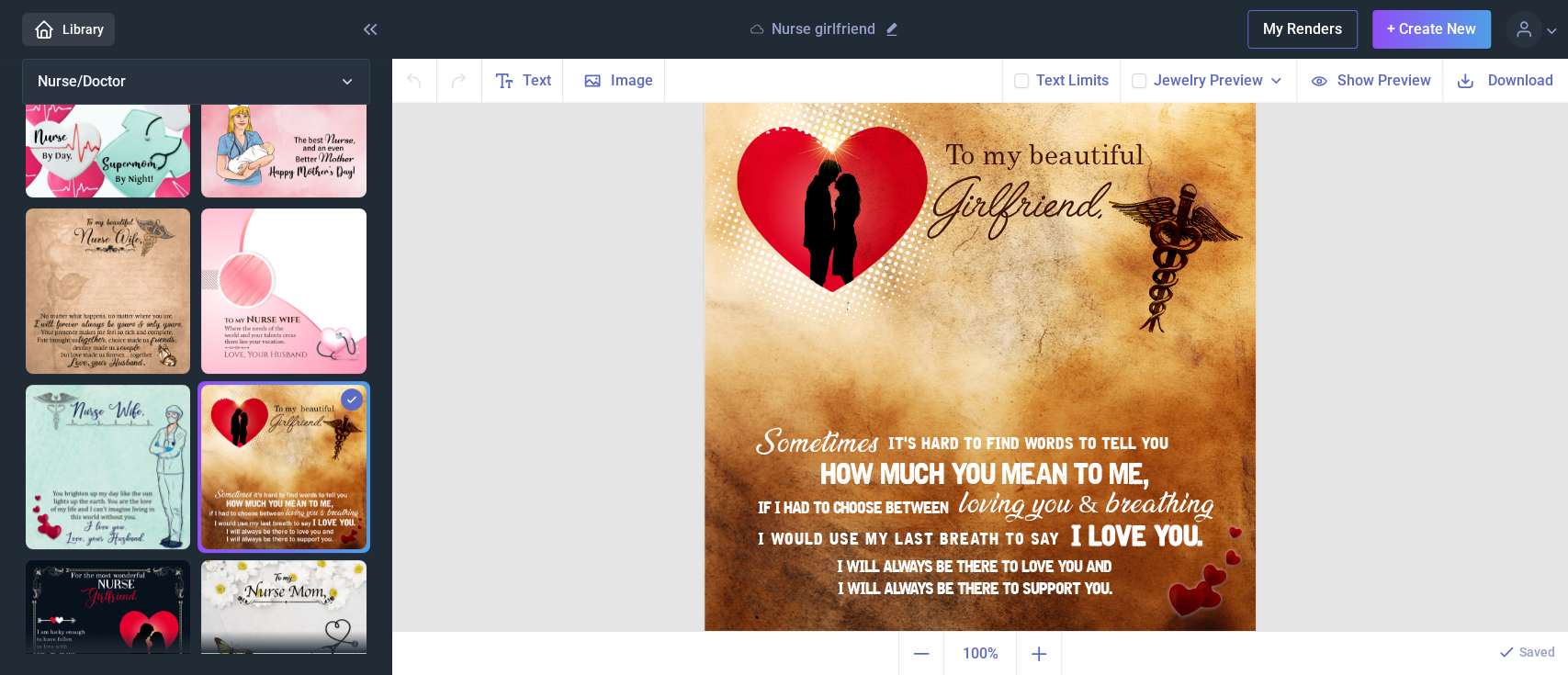 click at bounding box center (107, 467) 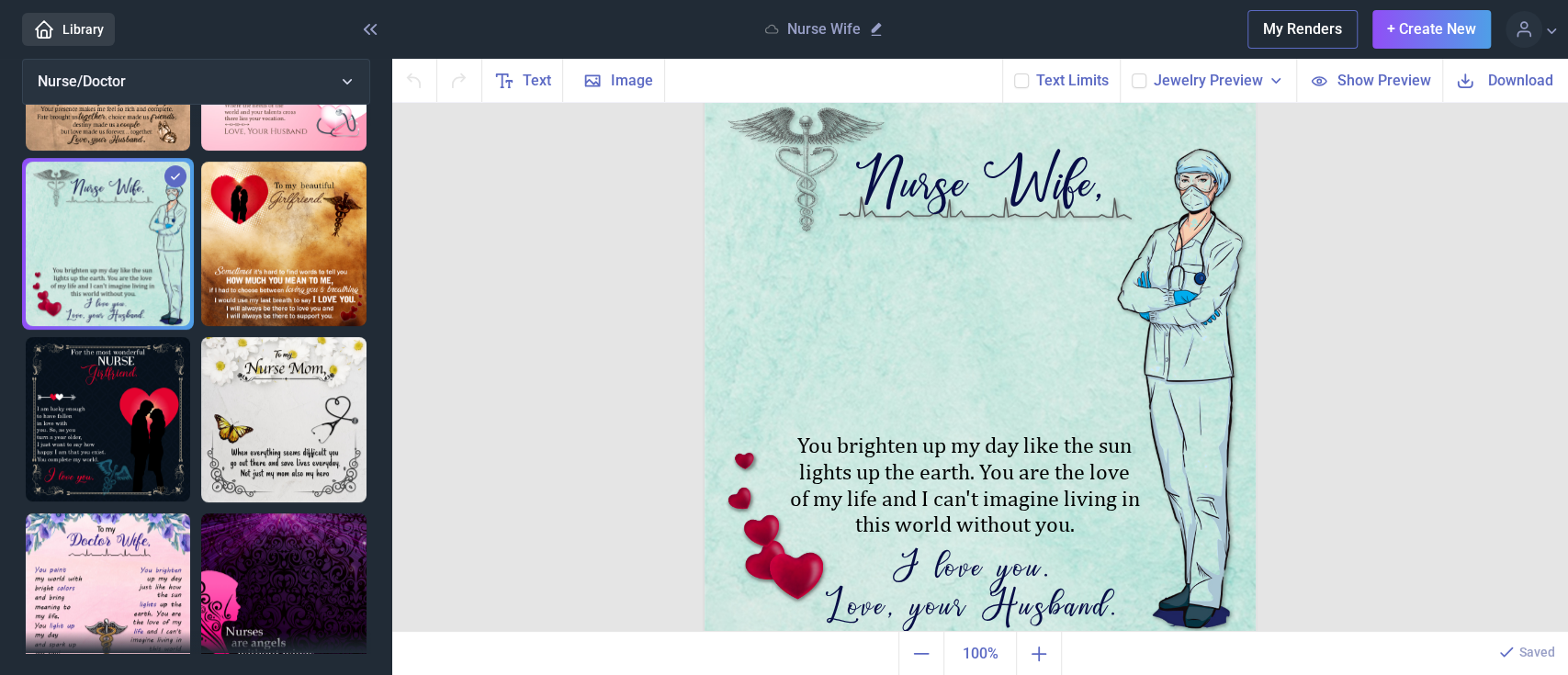 scroll, scrollTop: 339, scrollLeft: 0, axis: vertical 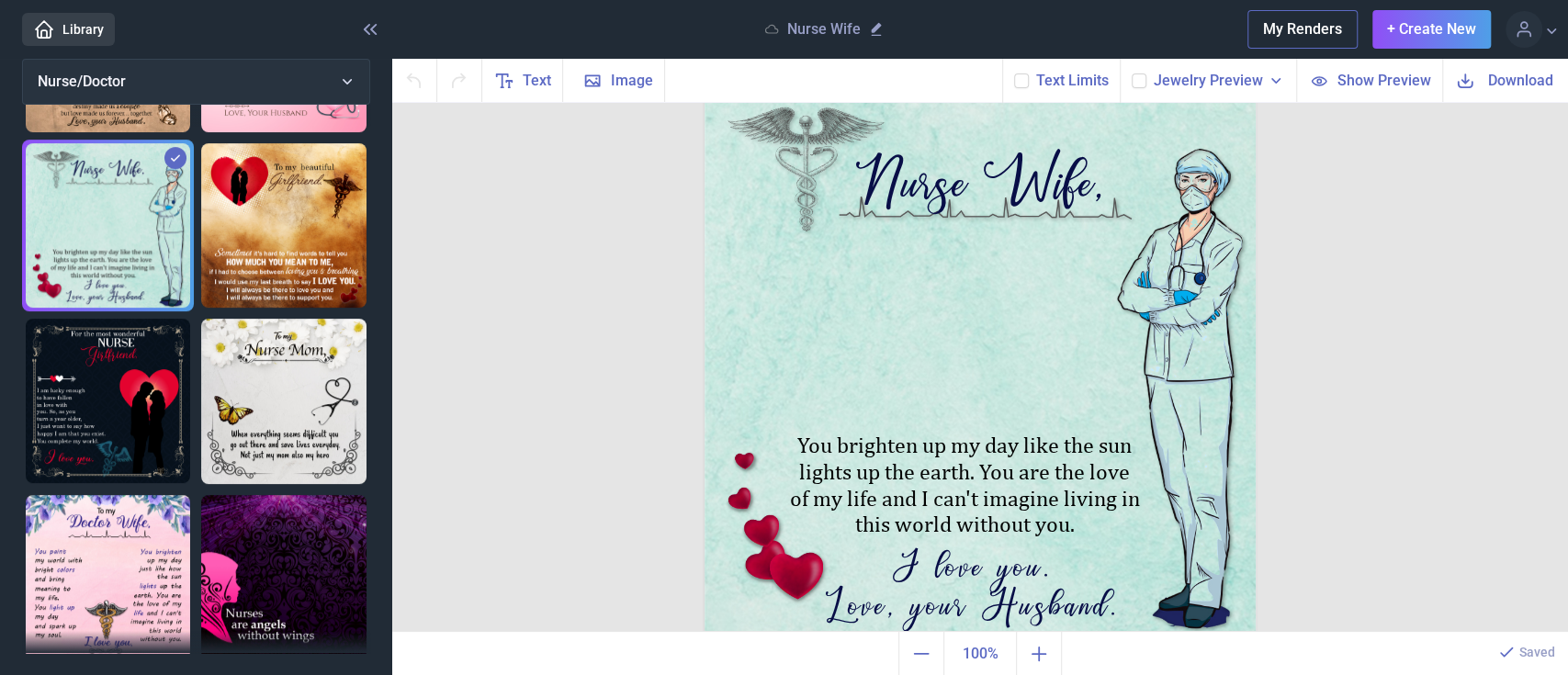 click at bounding box center (107, 577) 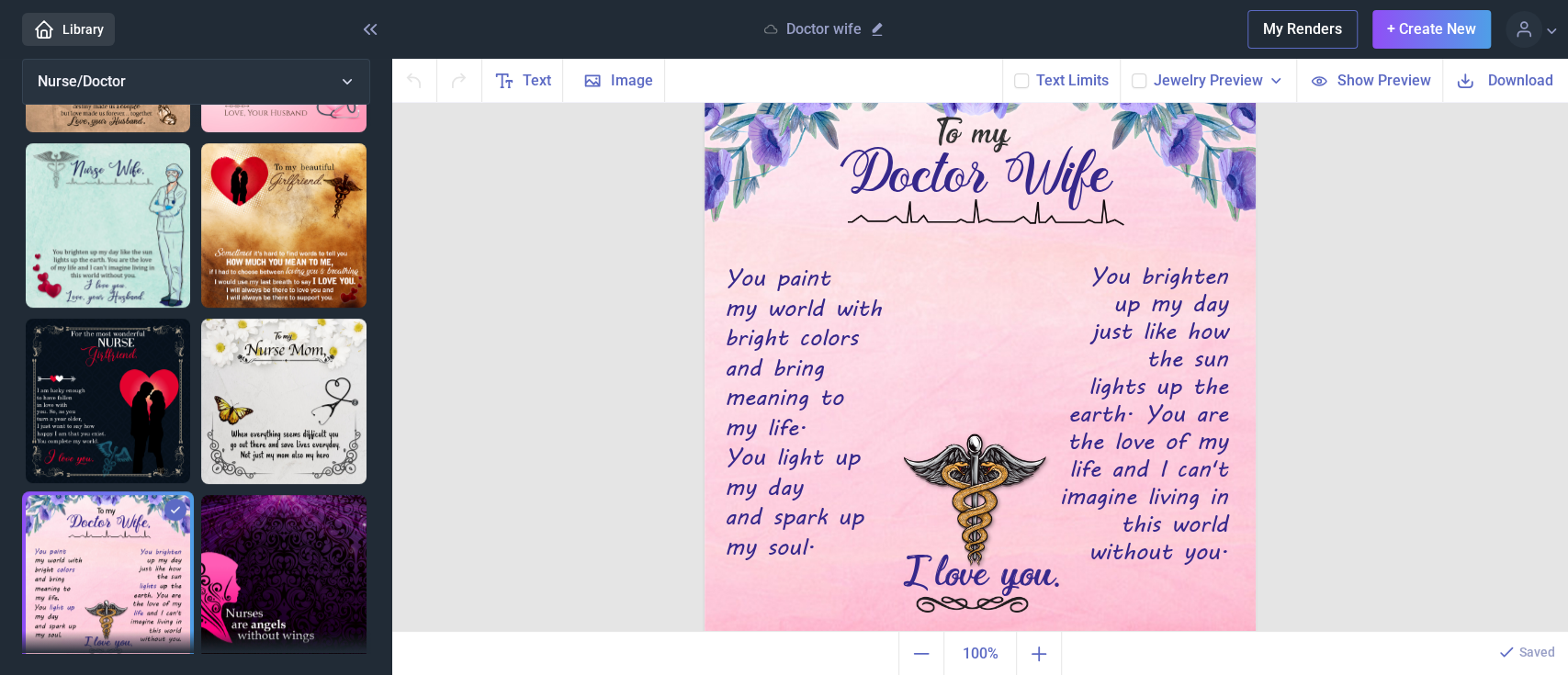click at bounding box center (283, 577) 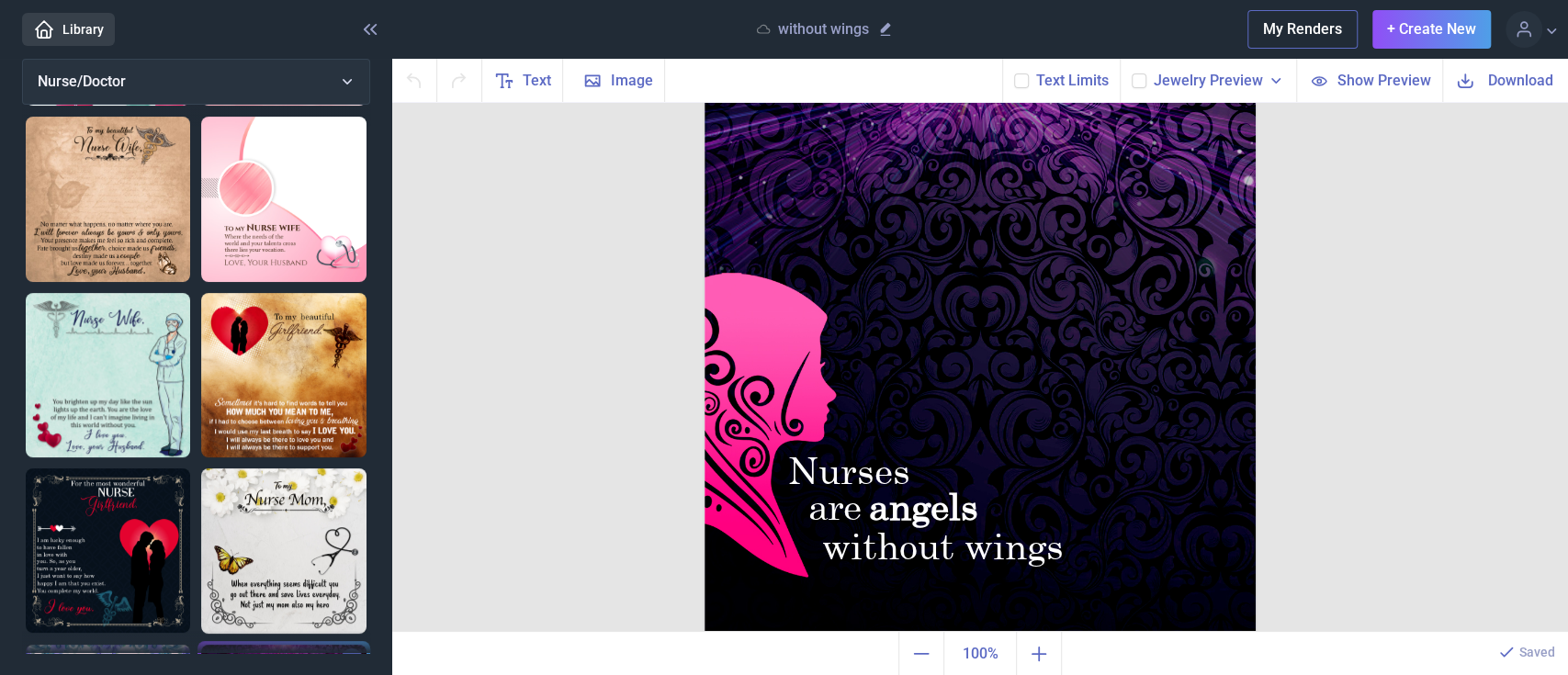 scroll, scrollTop: 179, scrollLeft: 0, axis: vertical 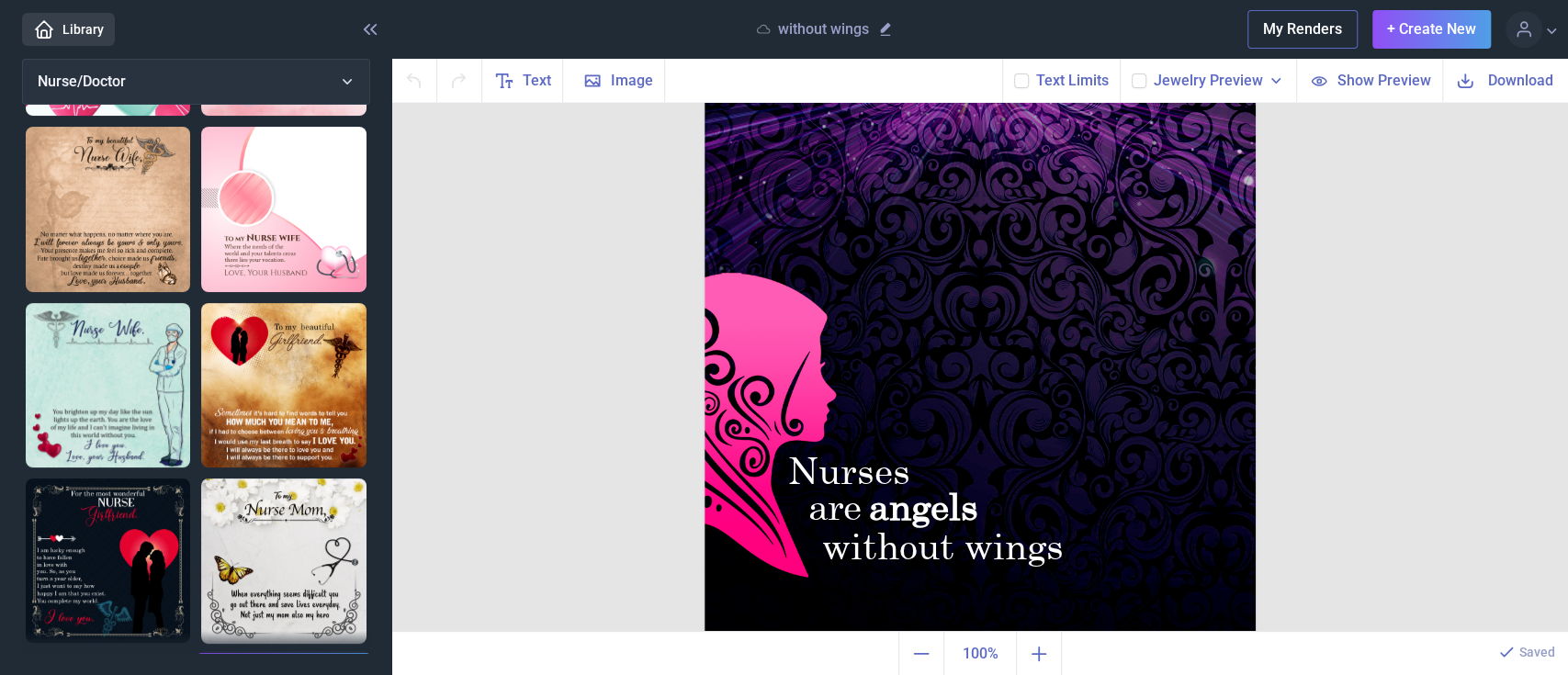 click at bounding box center (107, 208) 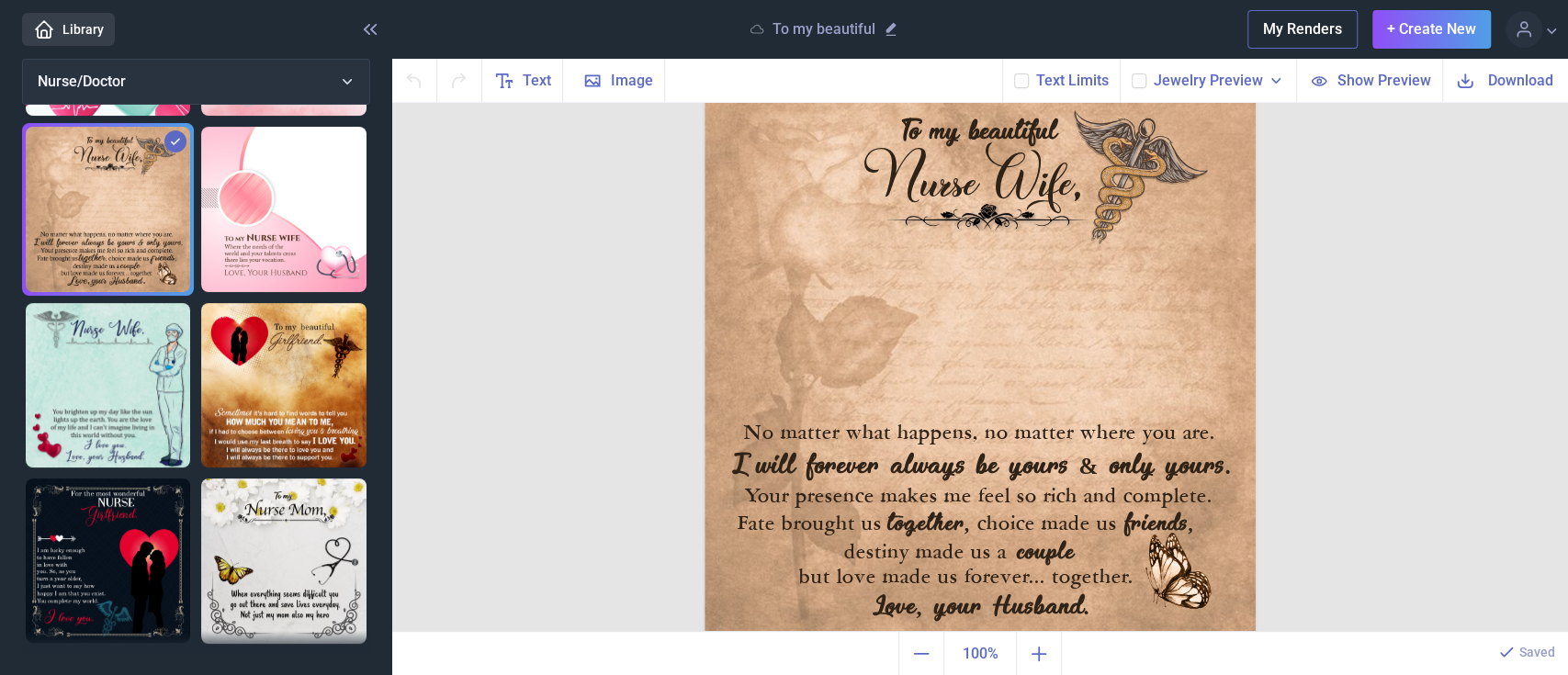 click on "Jewelry Preview" at bounding box center (1208, 81) 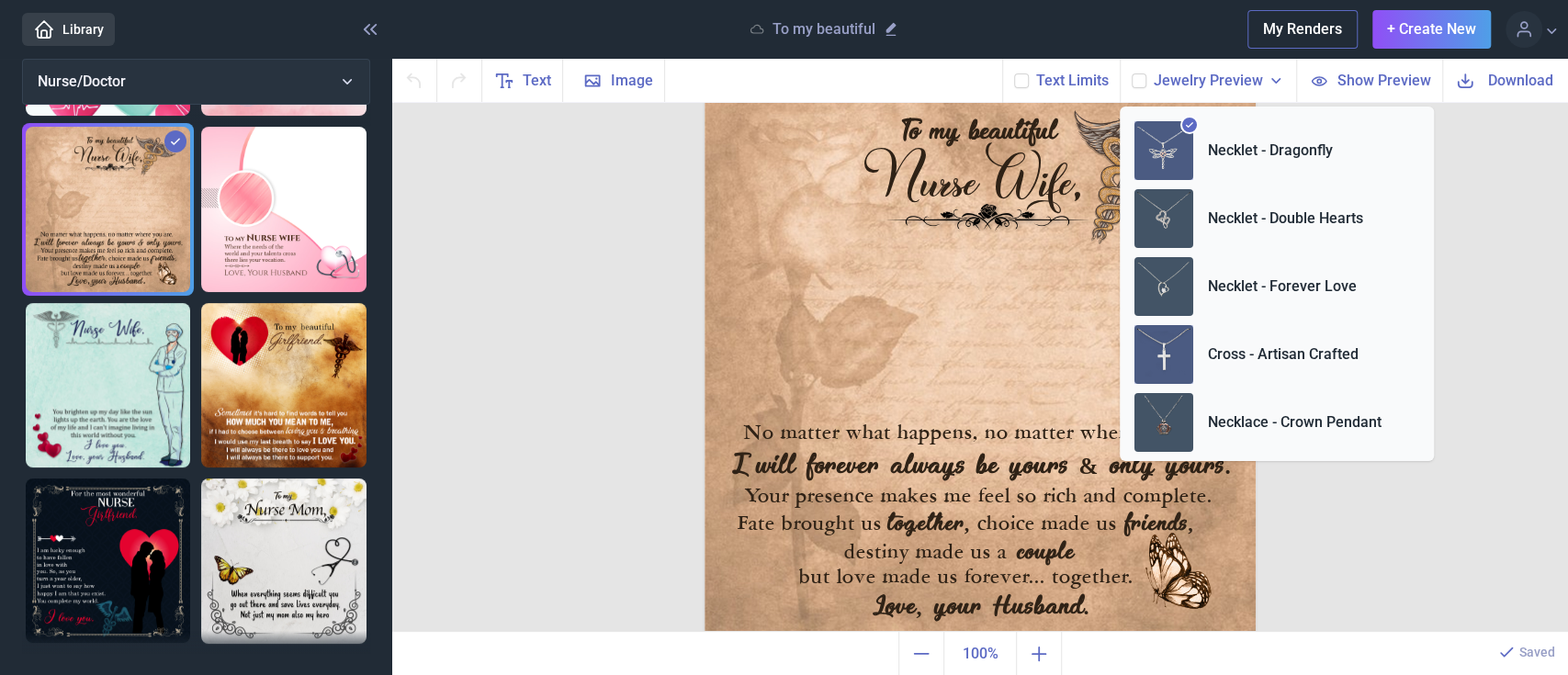 click at bounding box center (1164, 354) 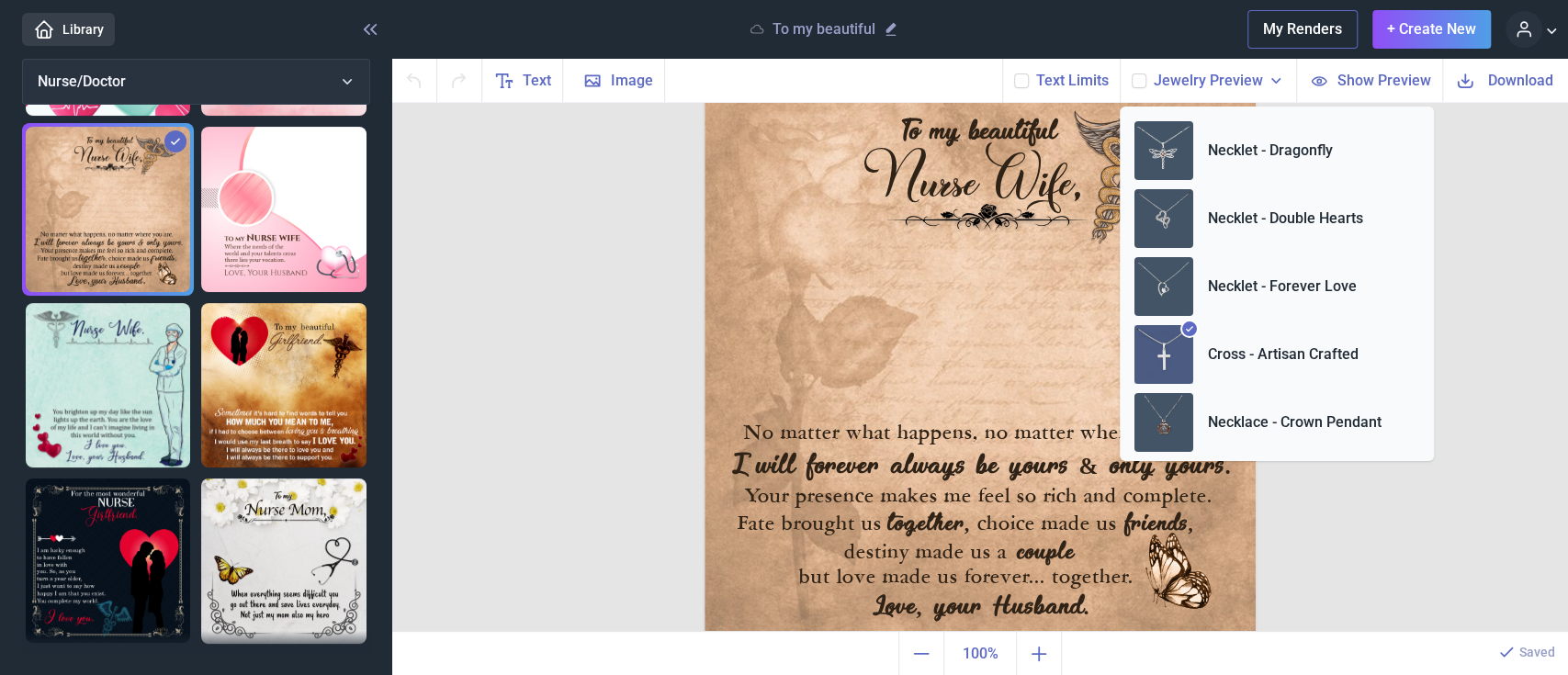 click 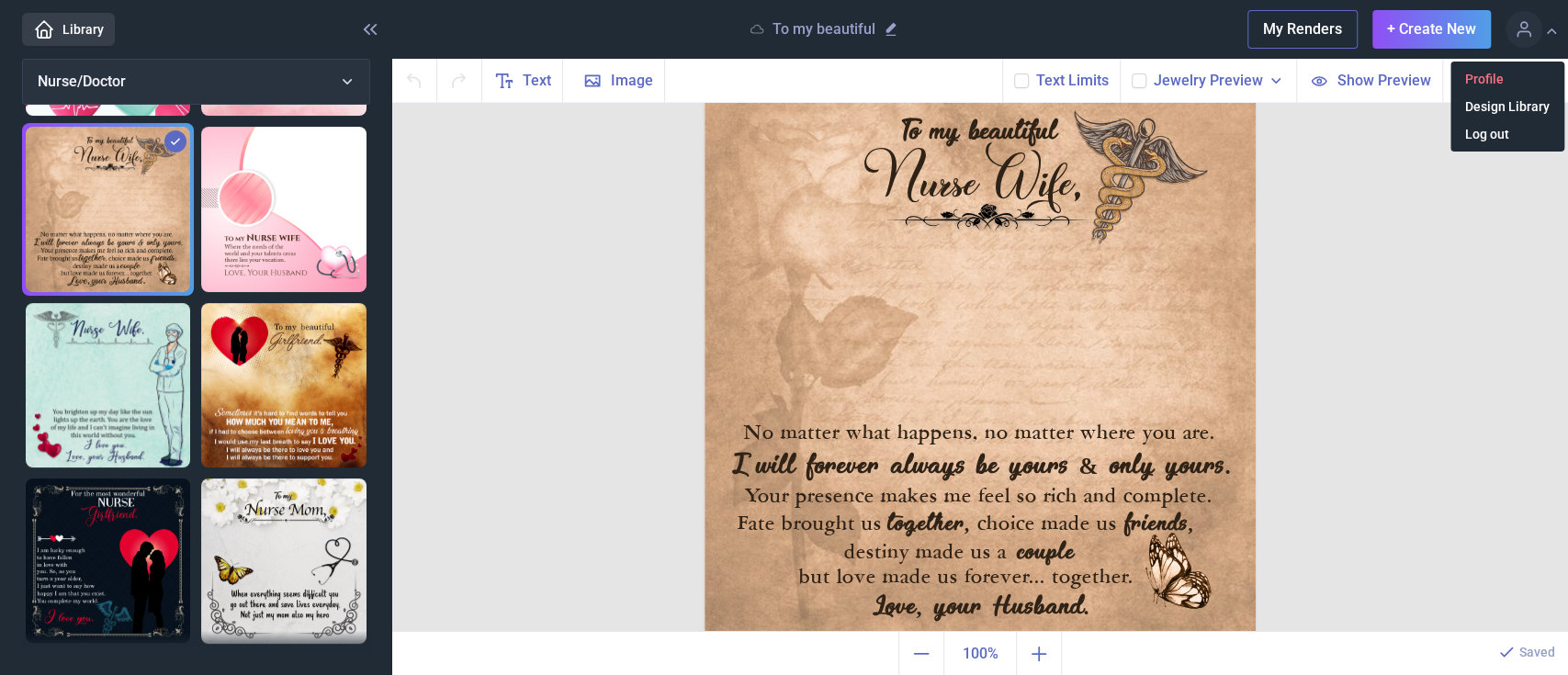 click on "Profile" at bounding box center [1507, 79] 